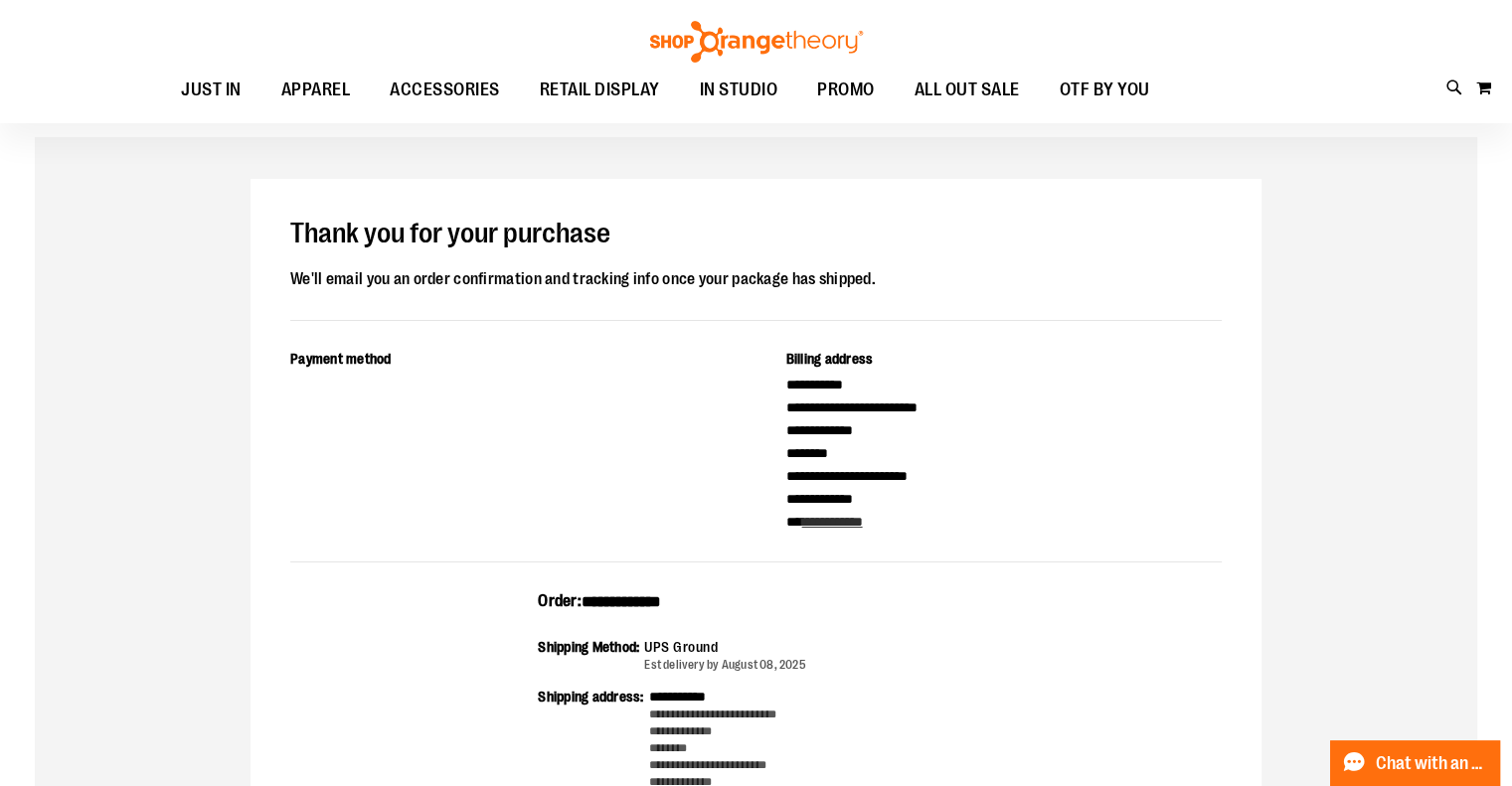 scroll, scrollTop: 0, scrollLeft: 0, axis: both 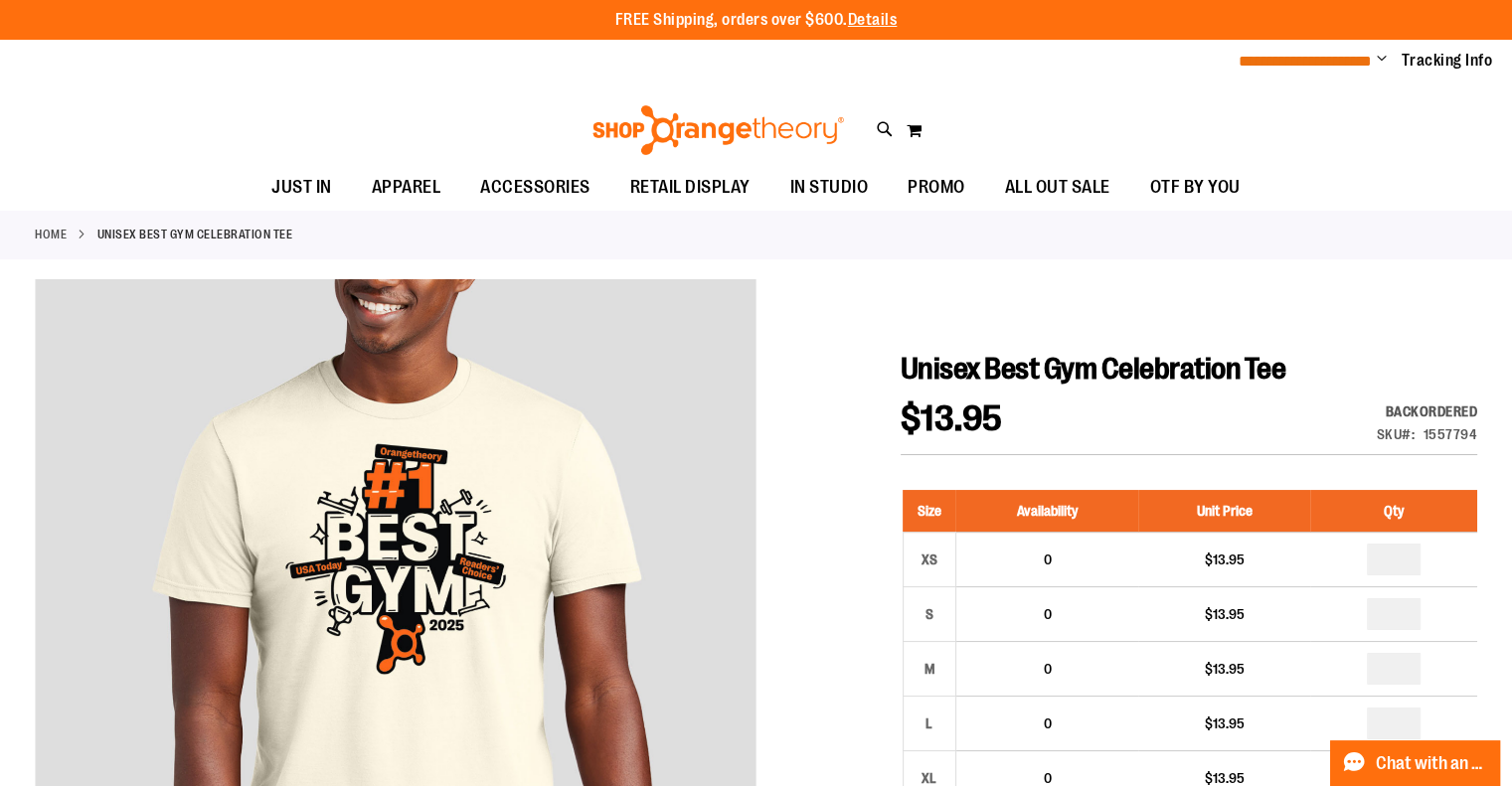 click on "**********" at bounding box center (1305, 61) 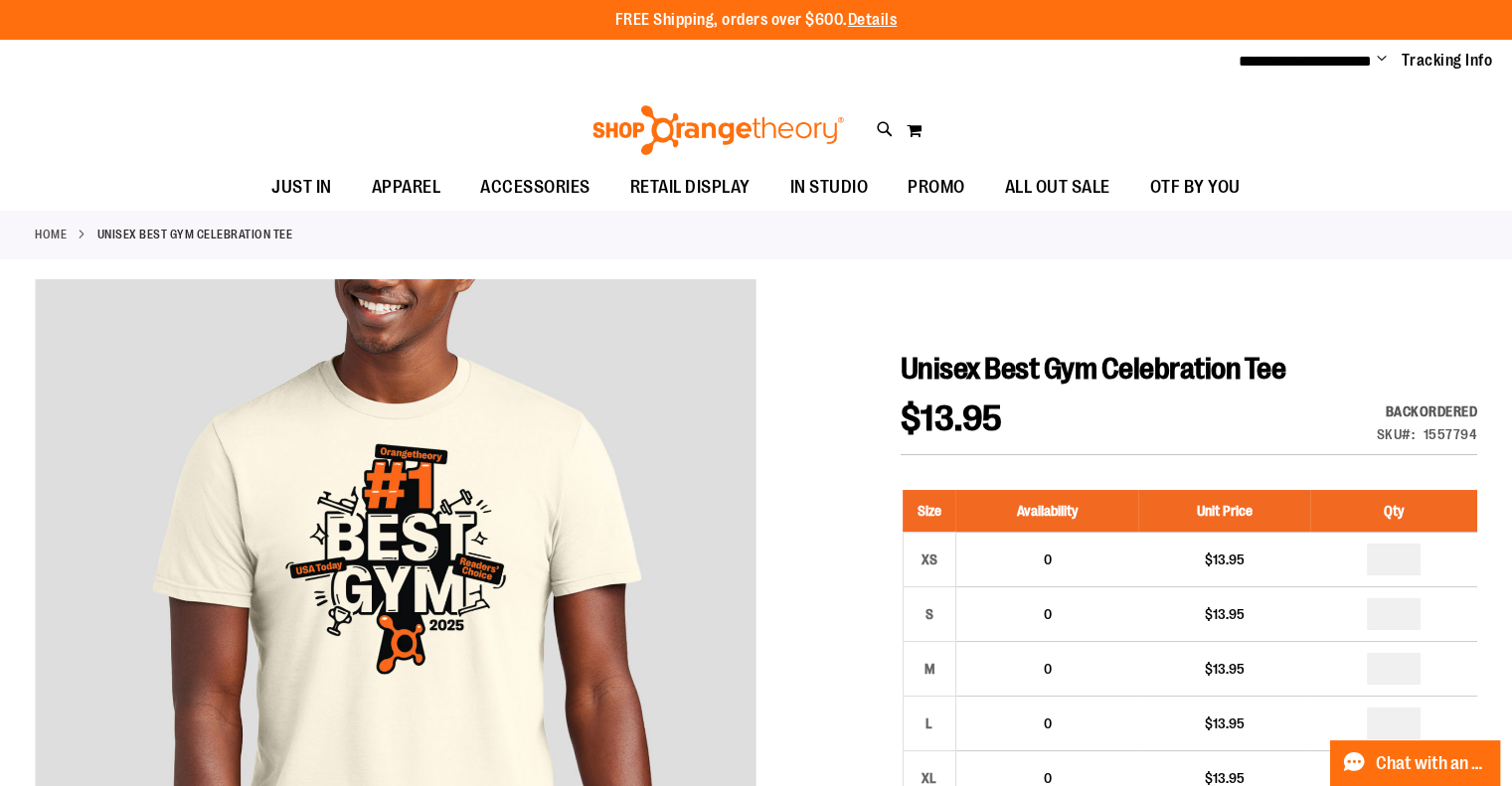 click on "**********" at bounding box center (1358, 62) 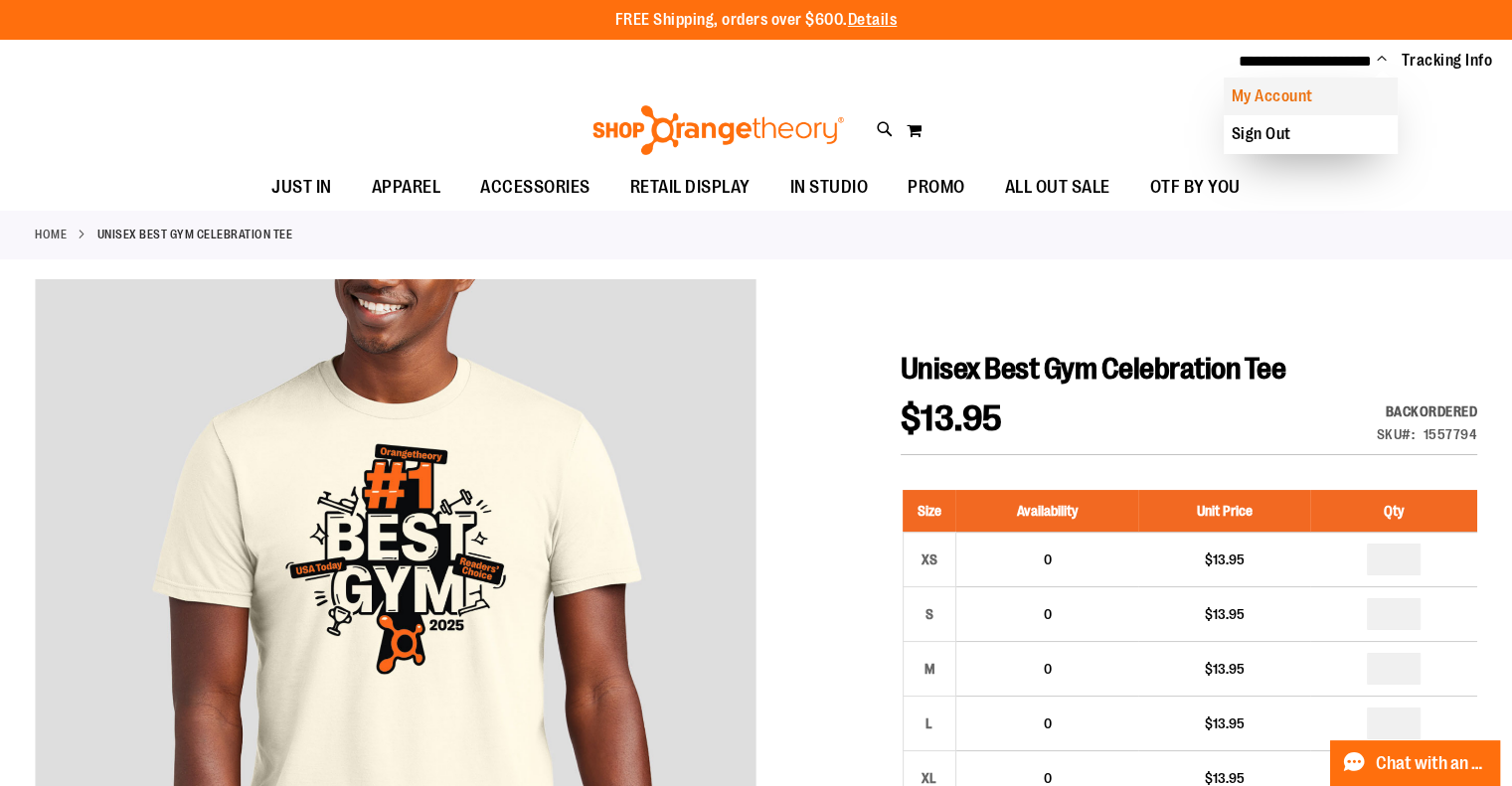 click on "My Account" at bounding box center [1310, 96] 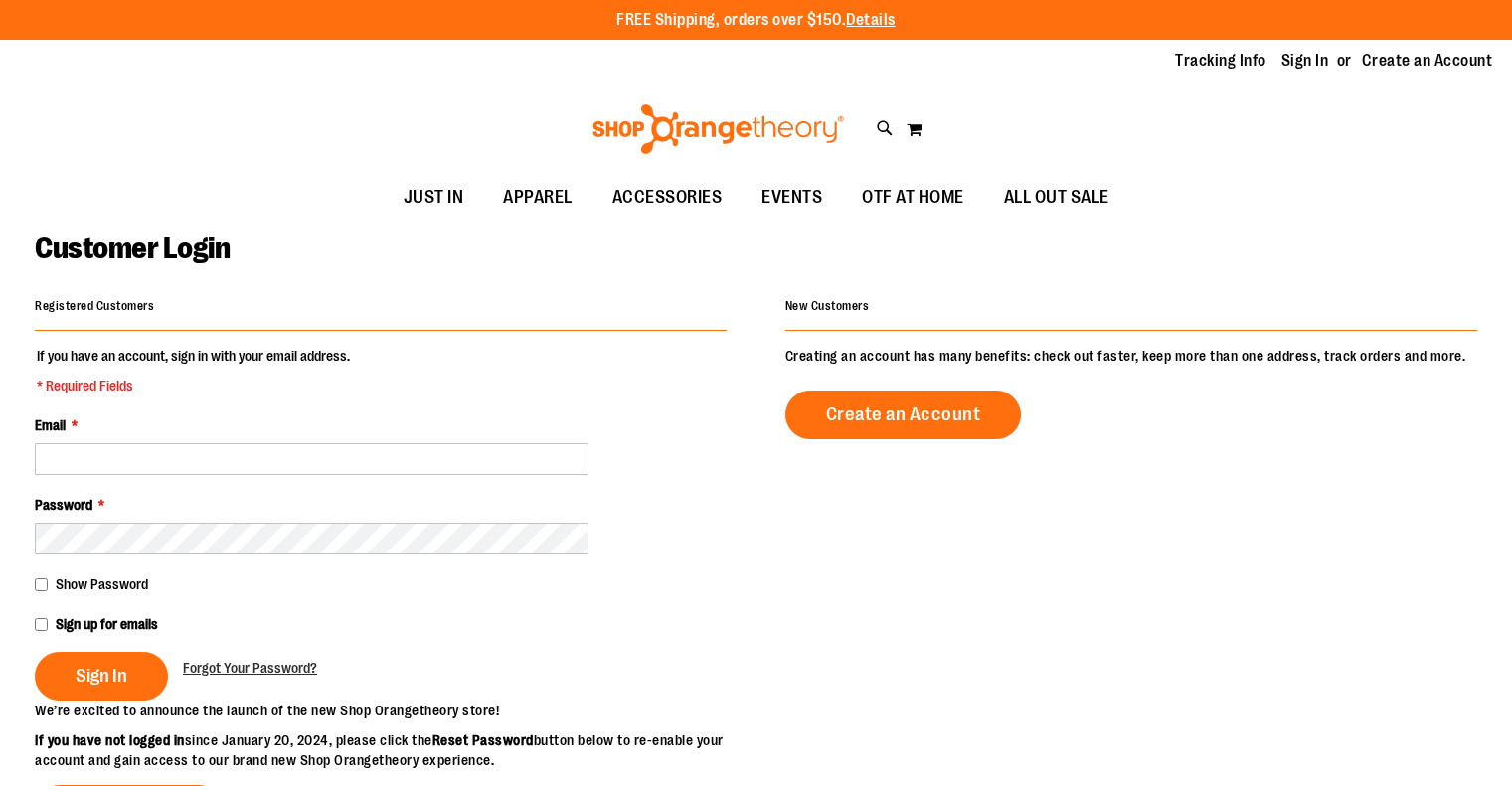 scroll, scrollTop: 0, scrollLeft: 0, axis: both 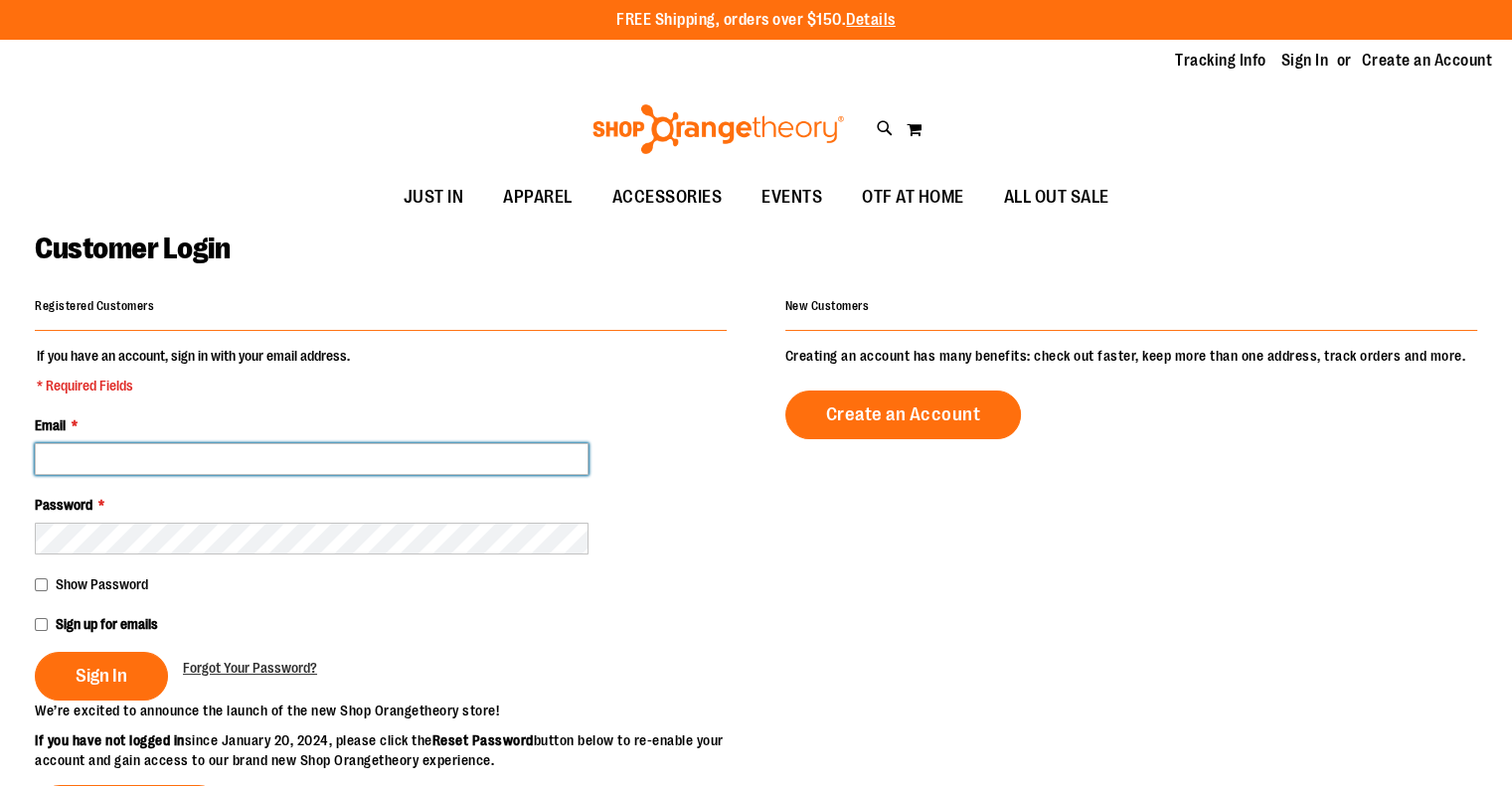 click on "Email *" at bounding box center [311, 459] 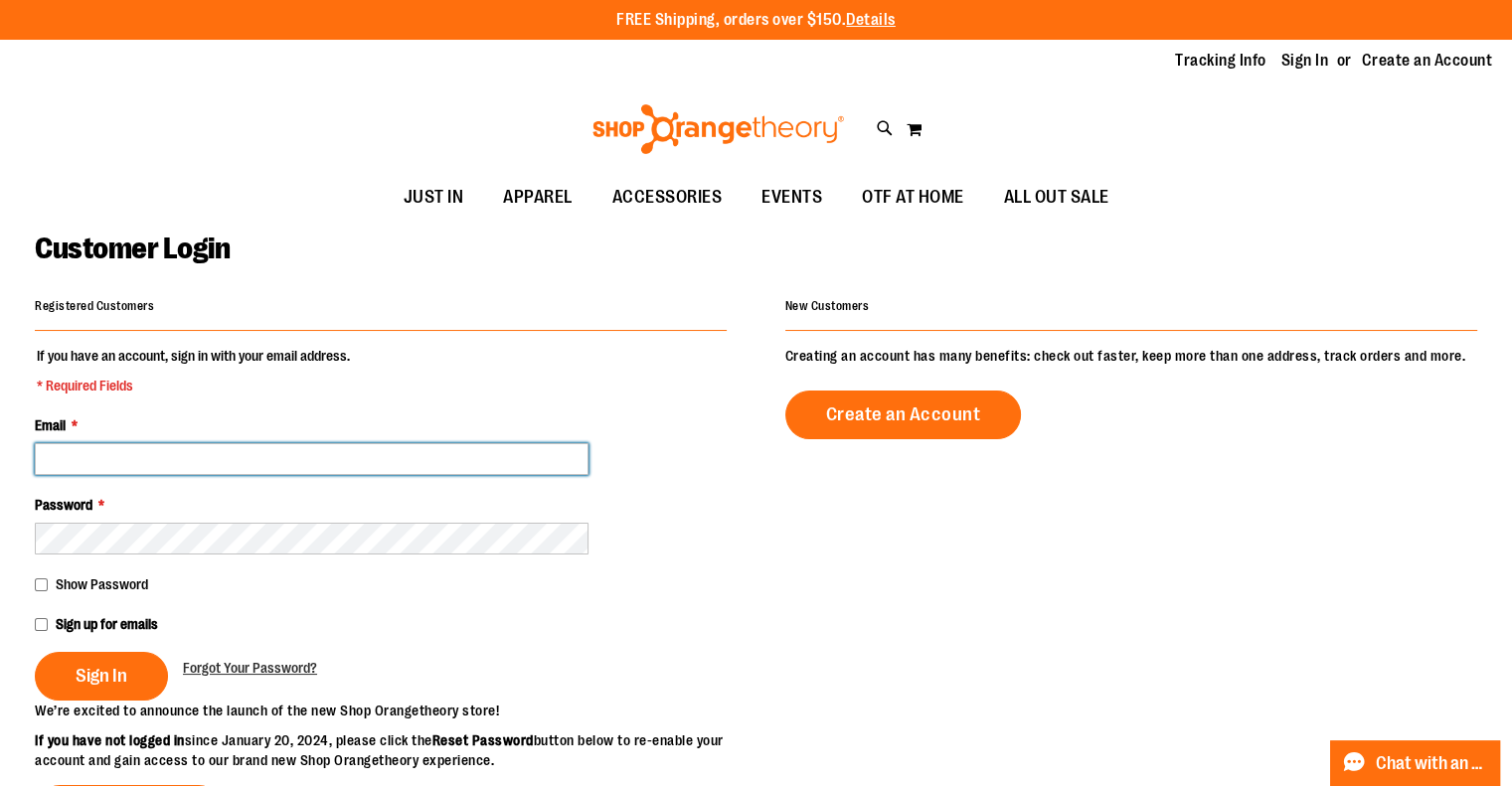 type on "**********" 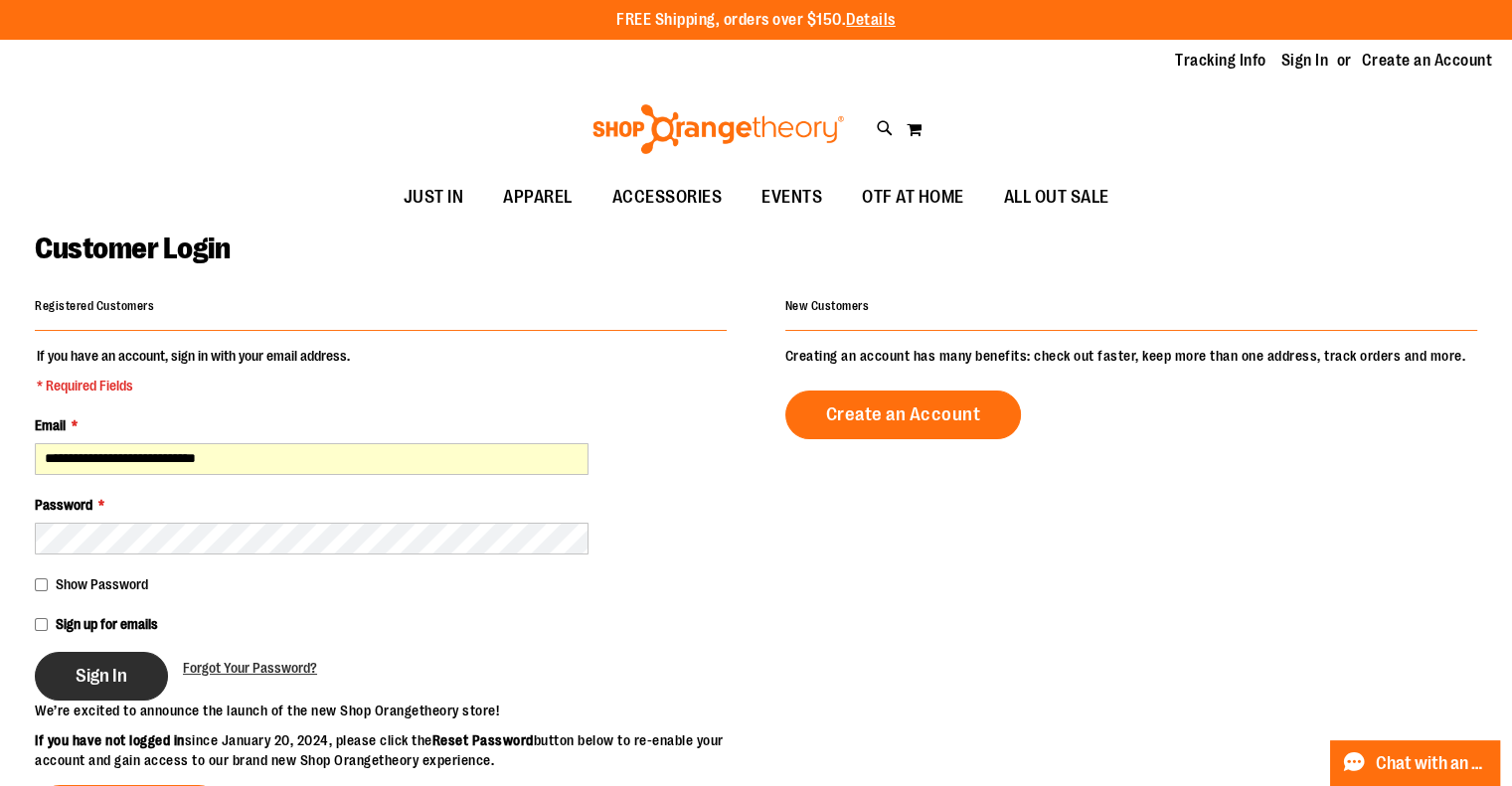 click on "Sign In" at bounding box center (101, 676) 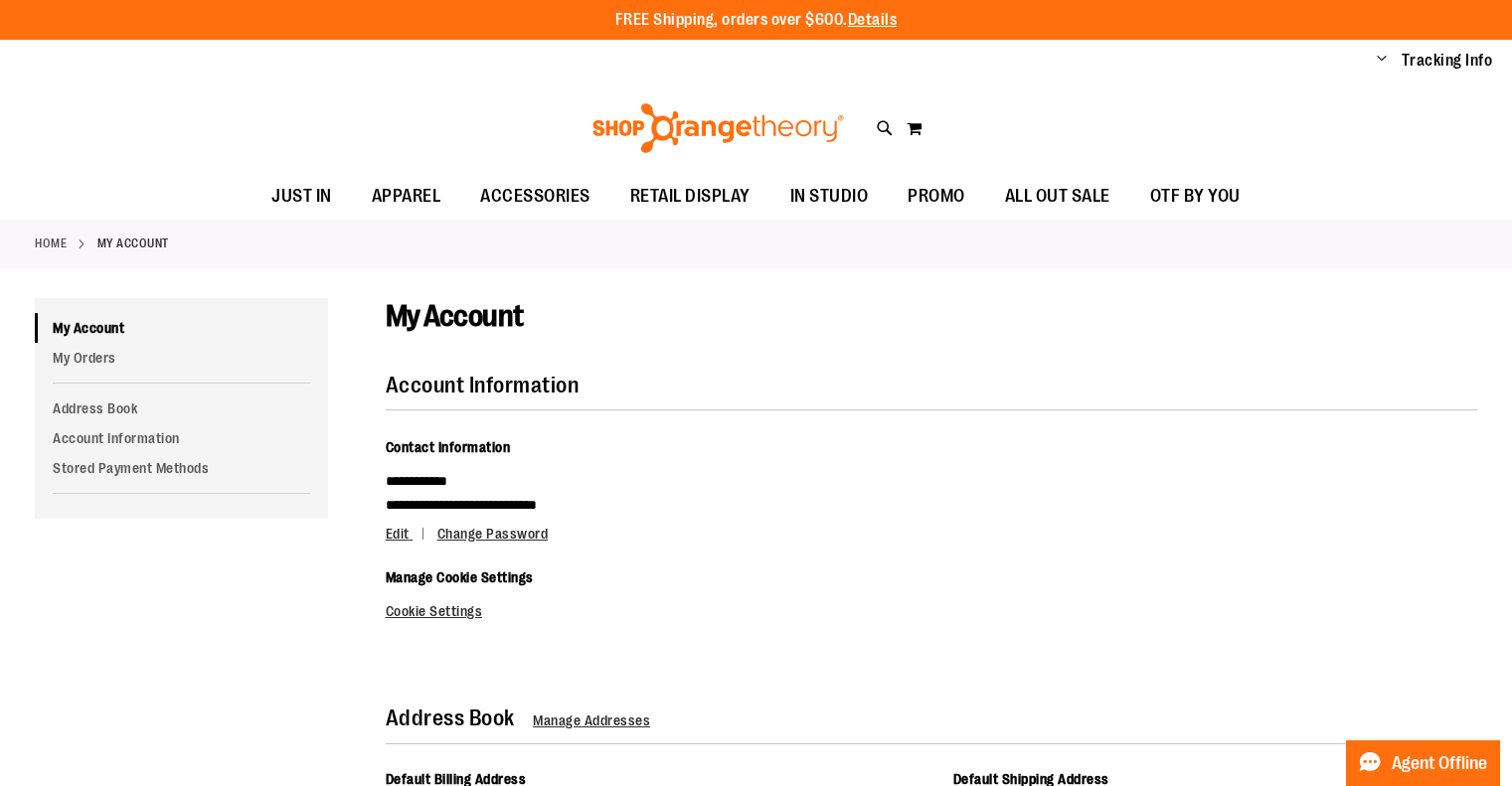 scroll, scrollTop: 0, scrollLeft: 0, axis: both 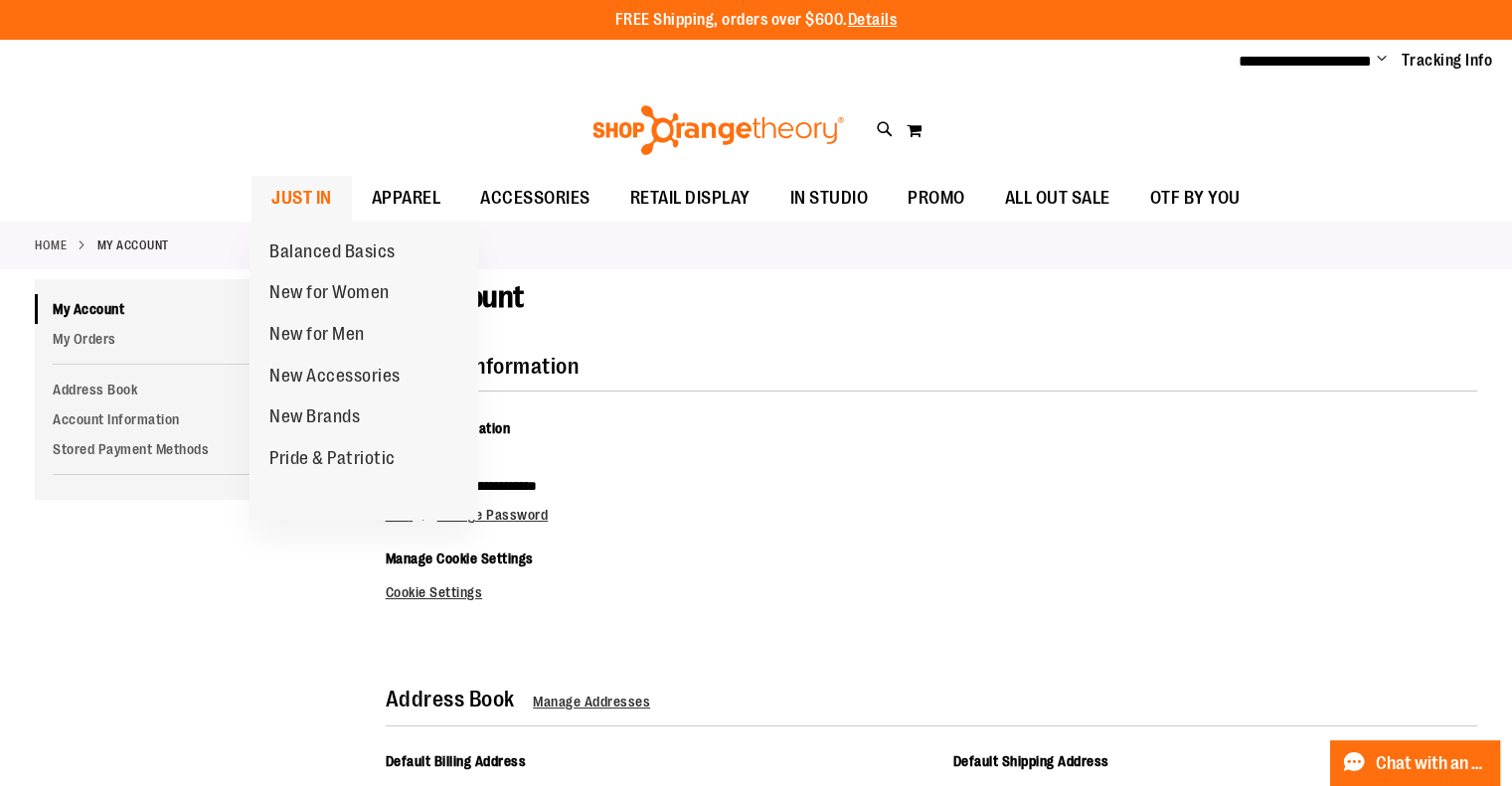 click on "JUST IN" at bounding box center (301, 198) 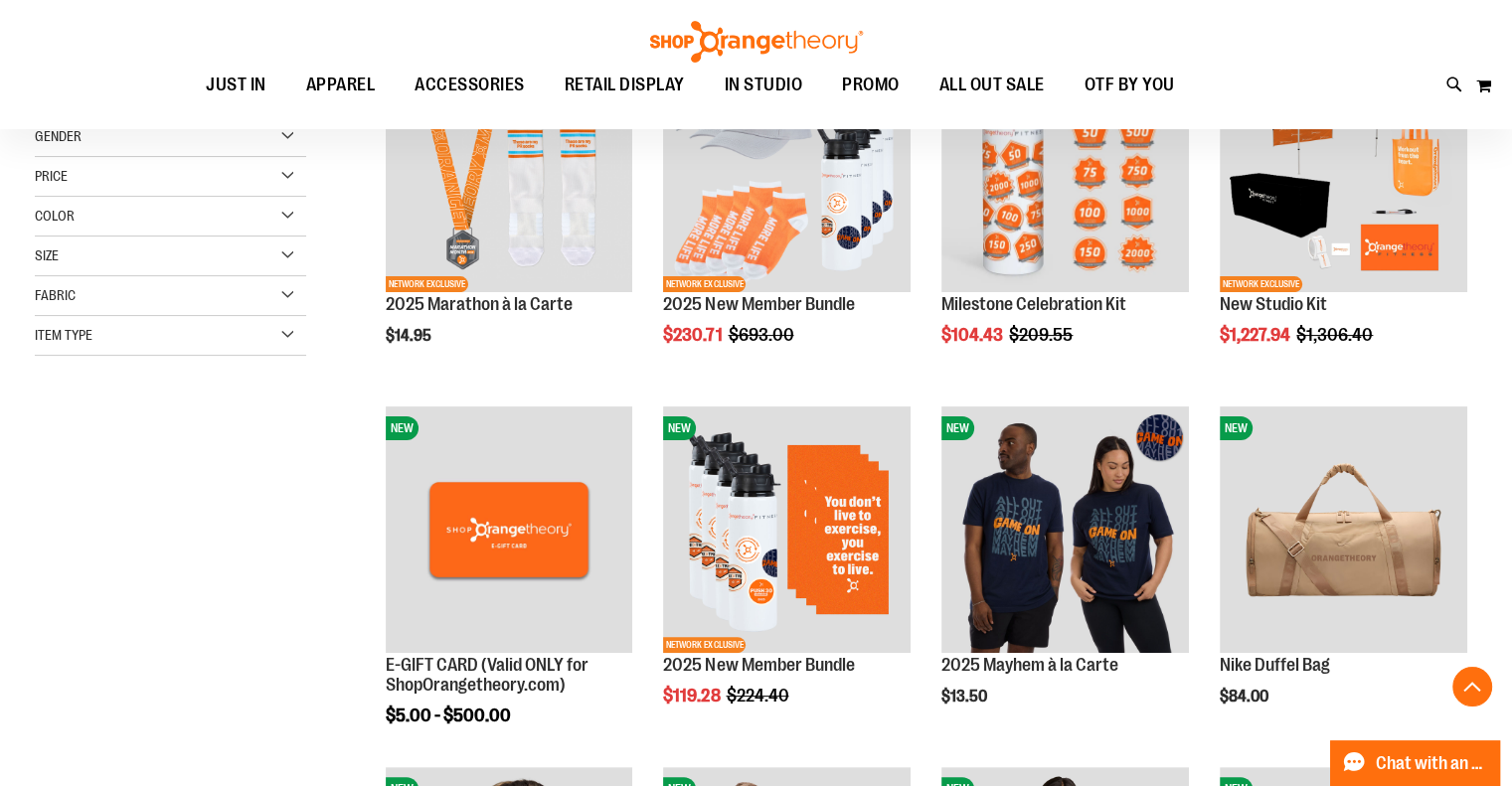 scroll, scrollTop: 362, scrollLeft: 0, axis: vertical 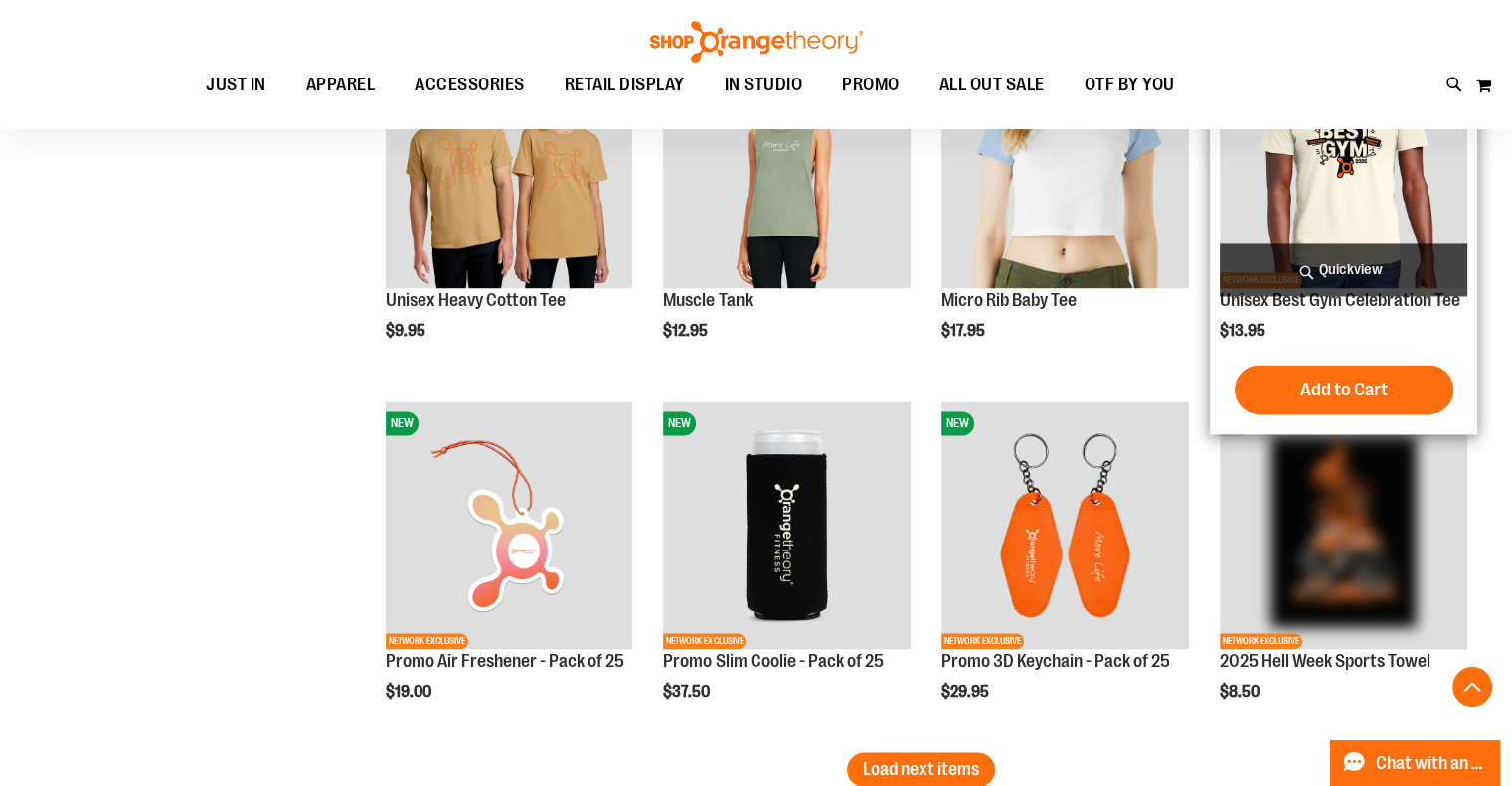 click at bounding box center [1343, 164] 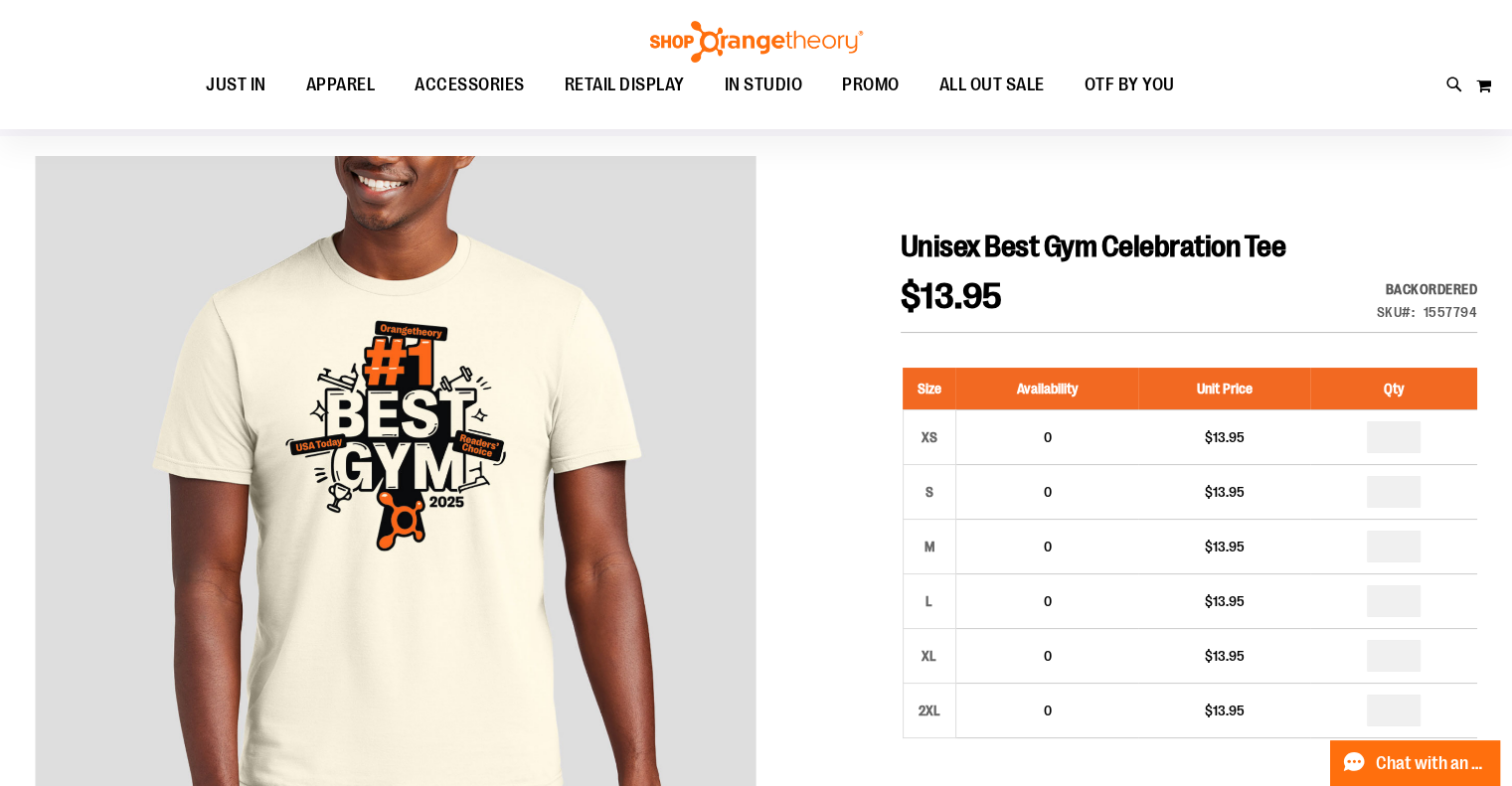 scroll, scrollTop: 133, scrollLeft: 0, axis: vertical 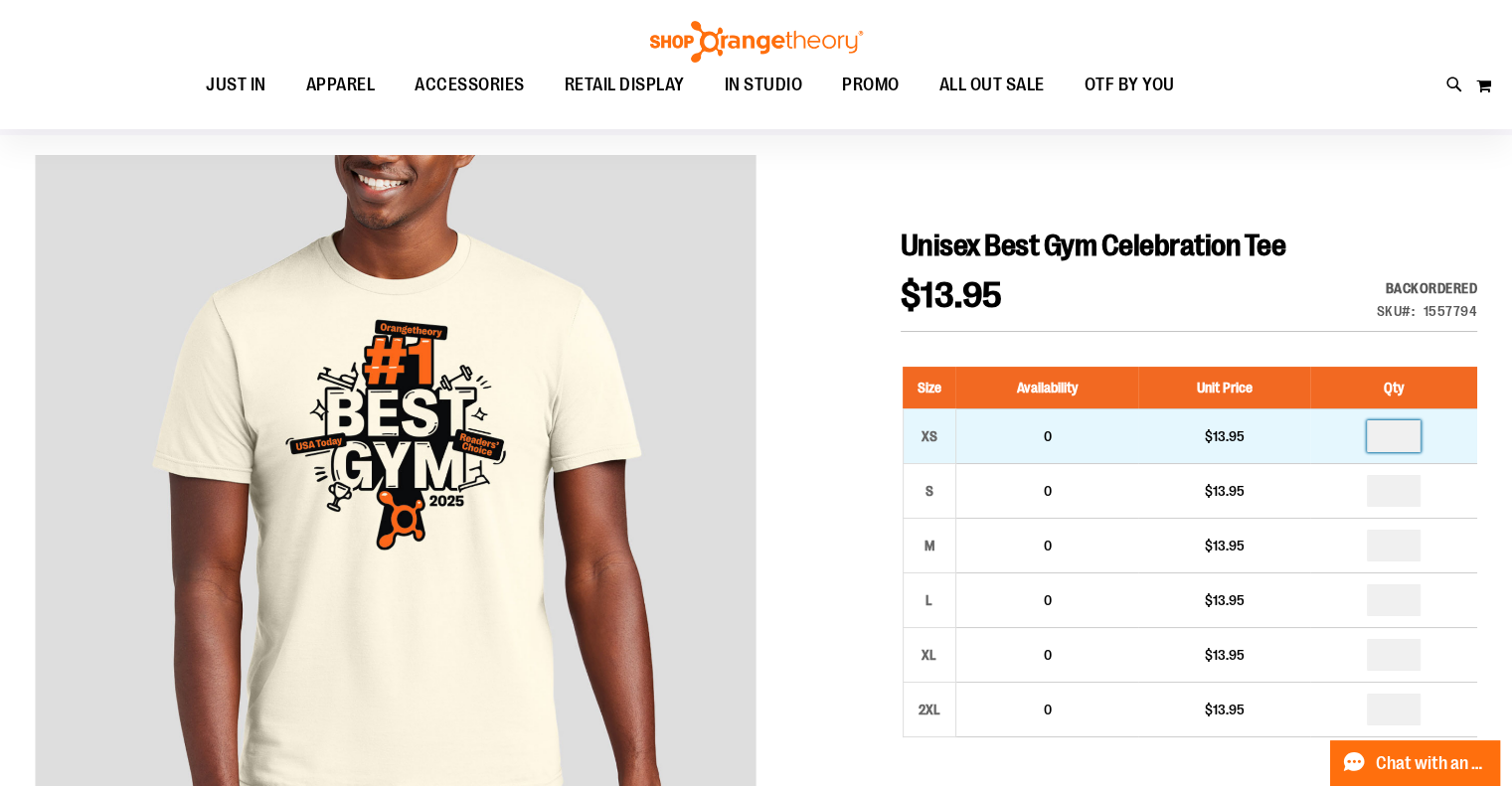 click at bounding box center (1394, 436) 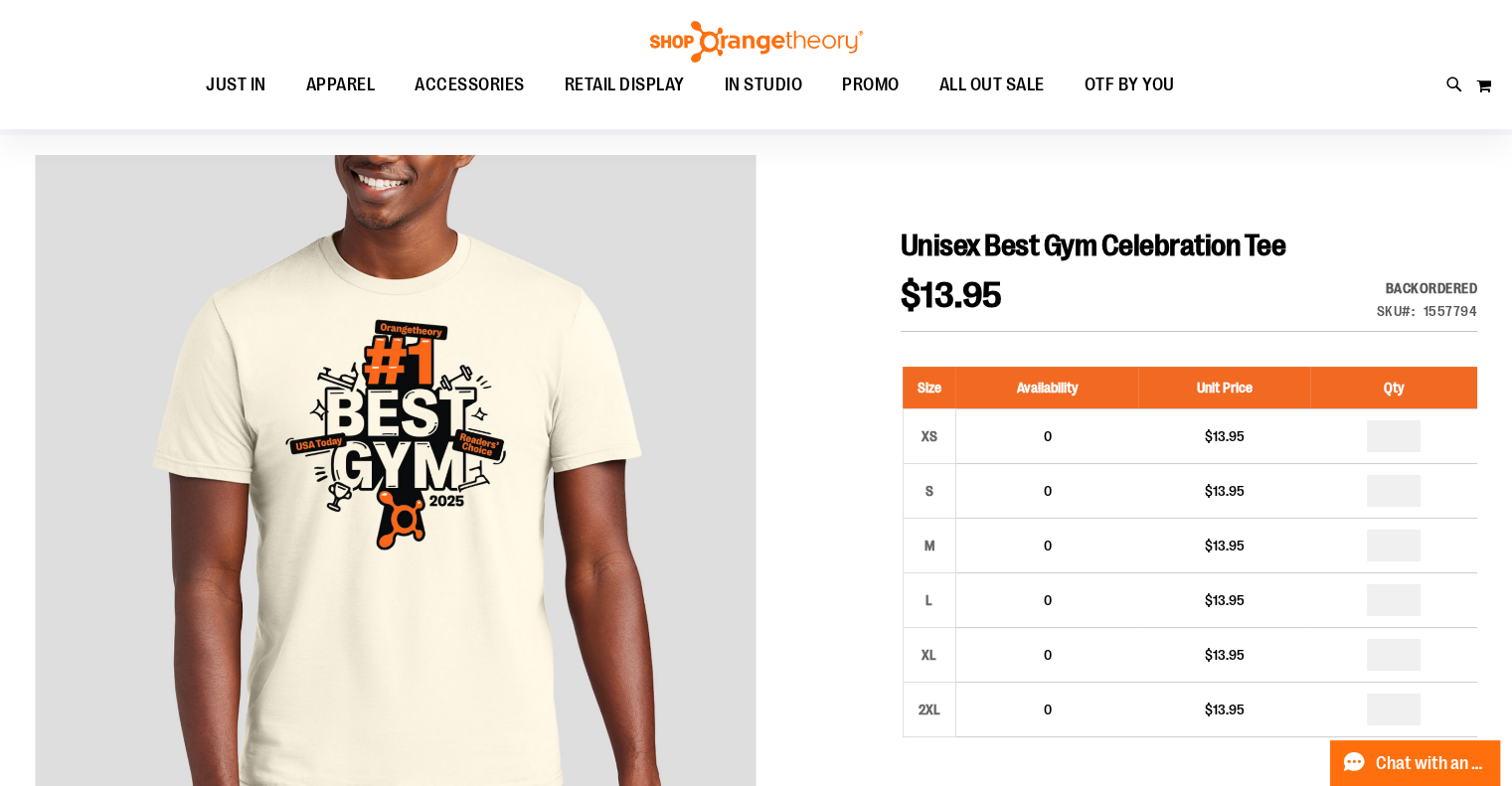 type on "*" 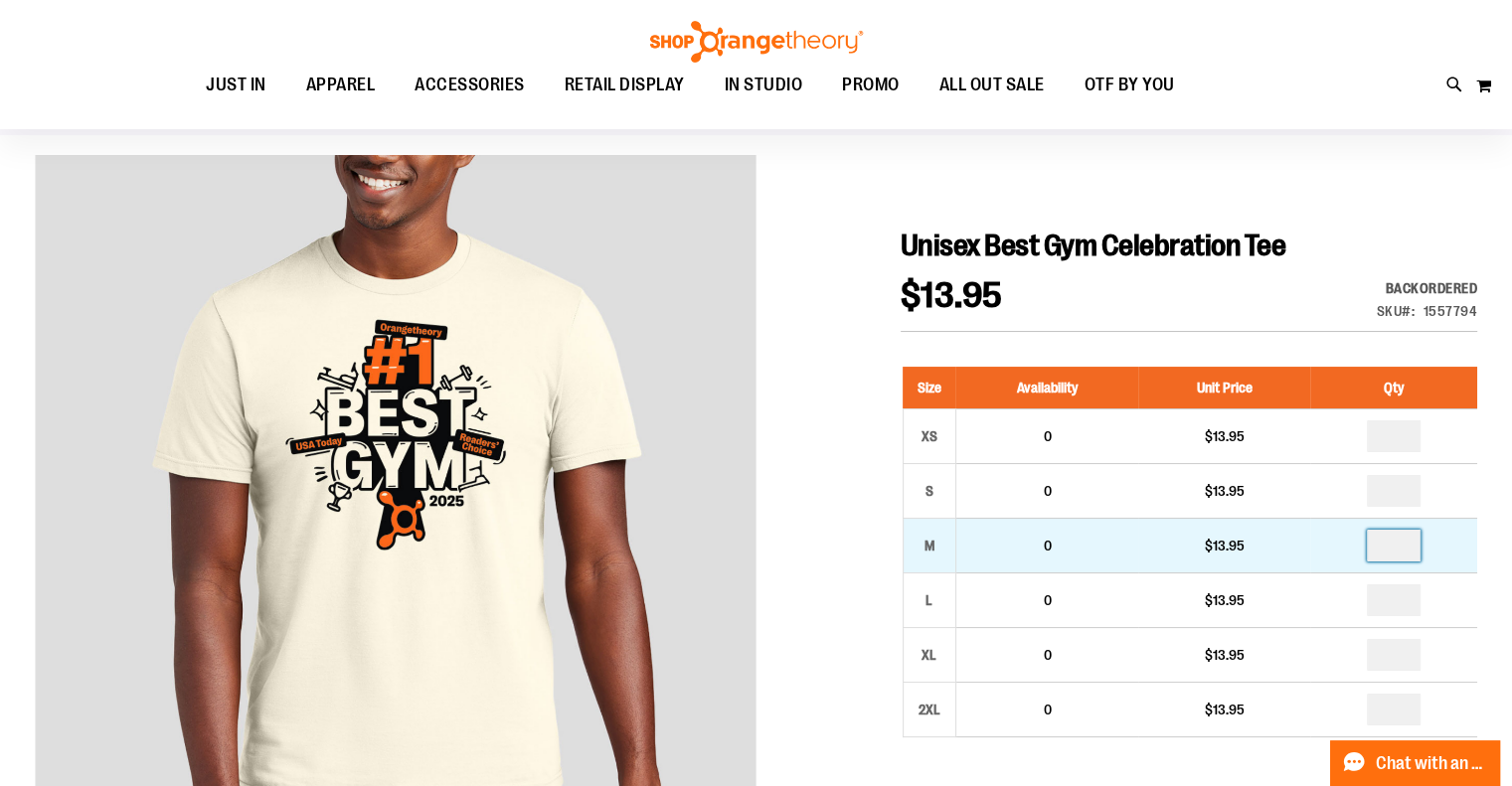click at bounding box center [1394, 546] 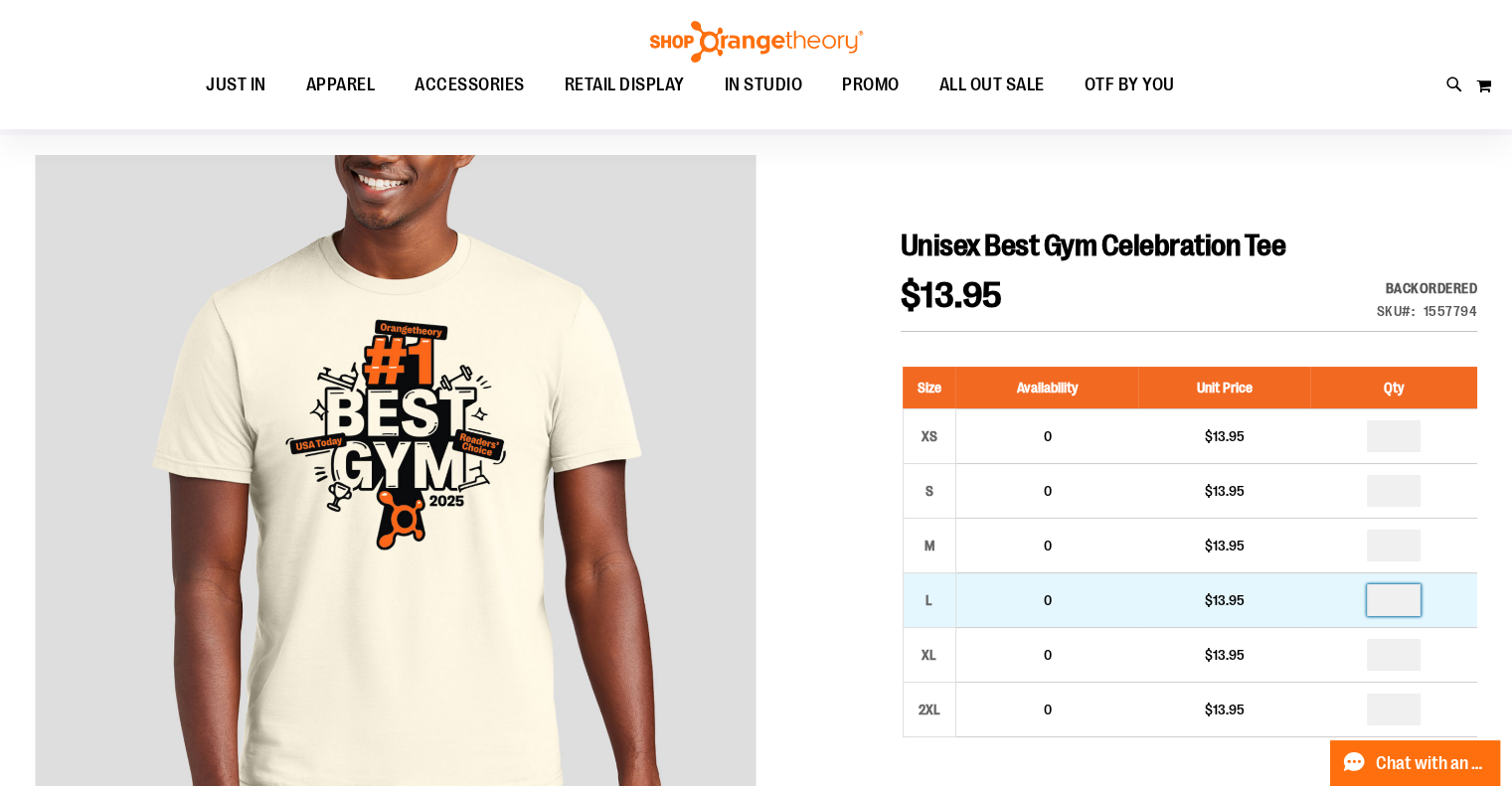 click at bounding box center [1394, 600] 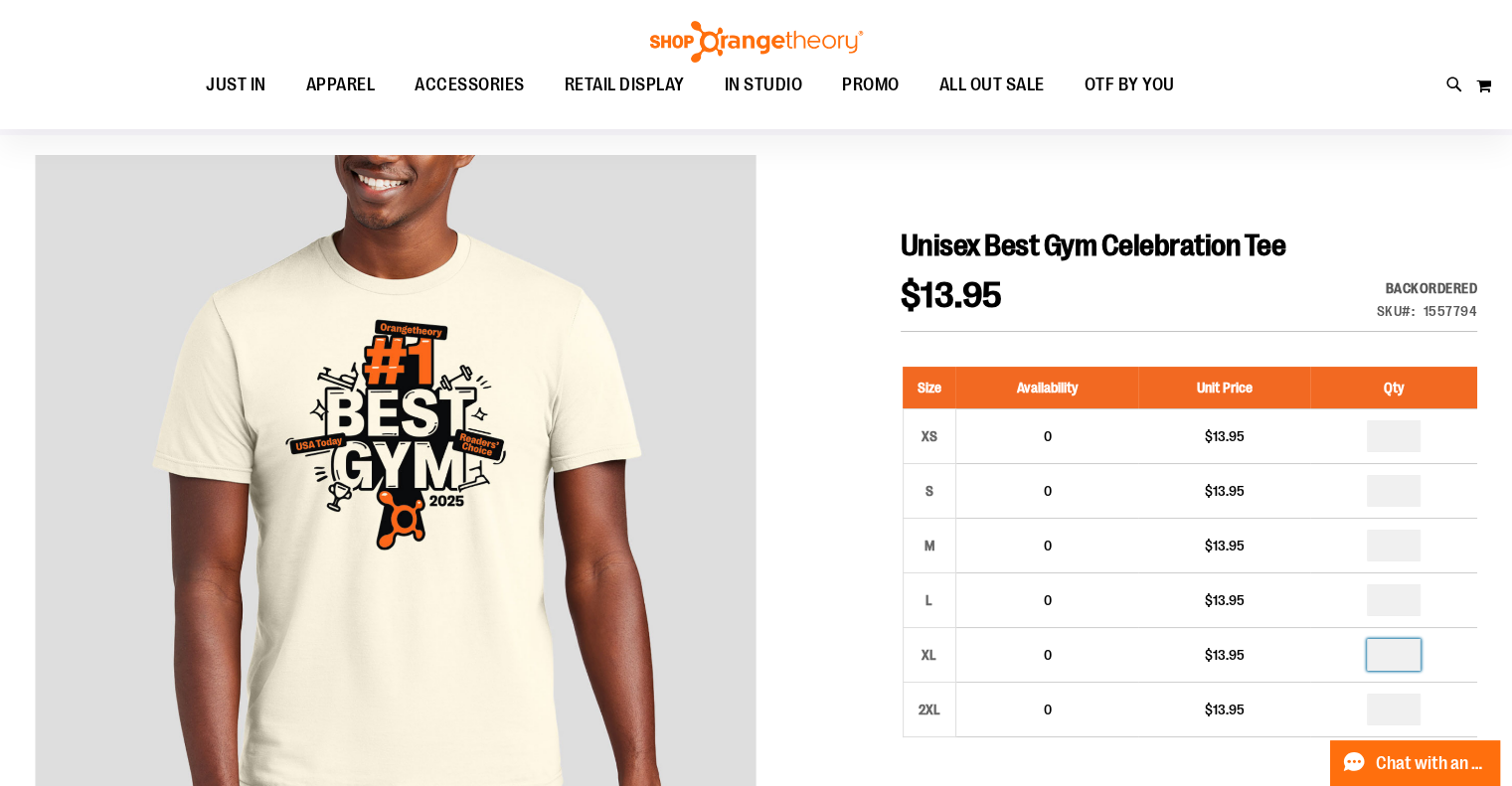click at bounding box center (1394, 655) 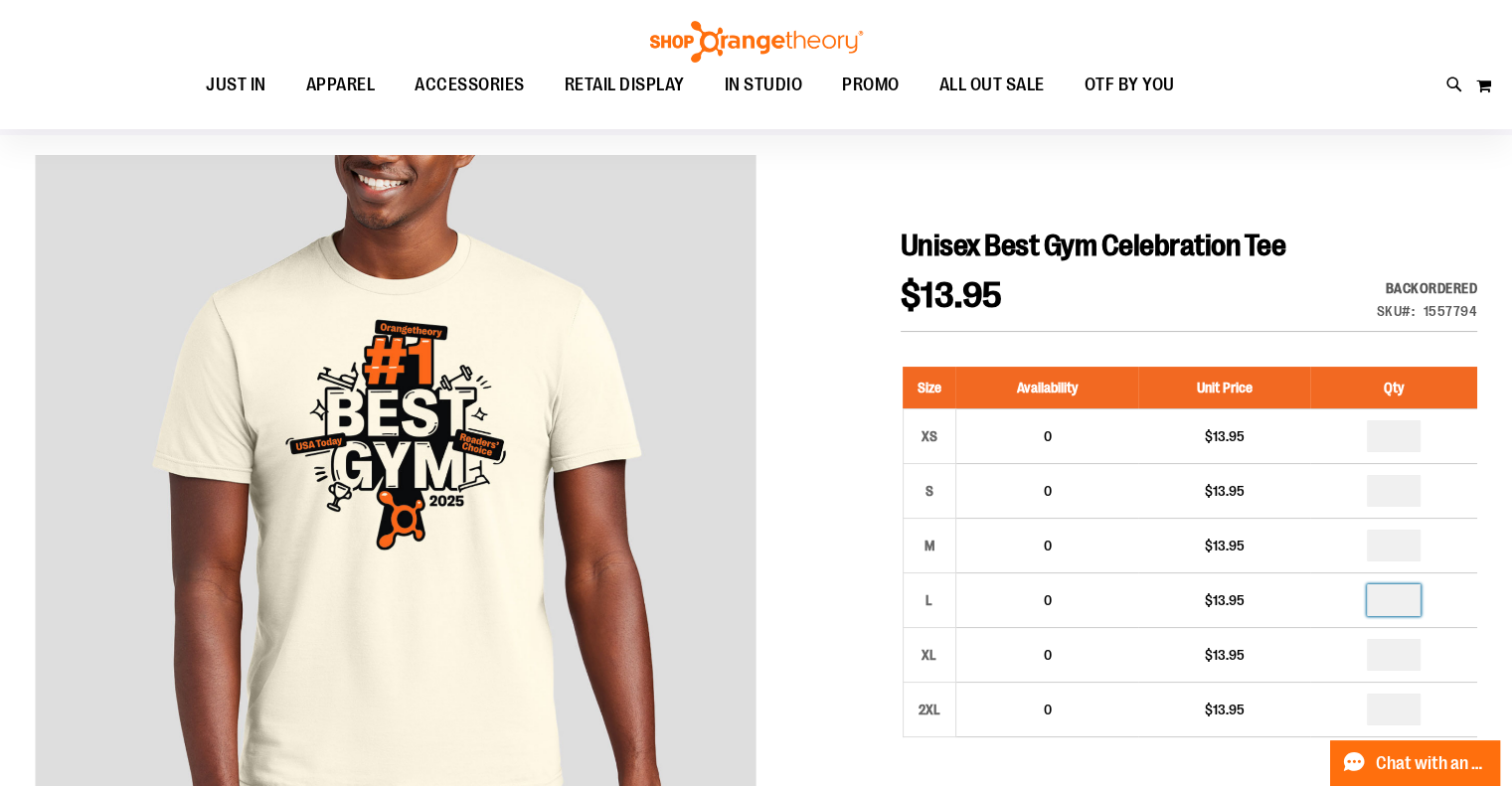 click on "*" at bounding box center [1394, 600] 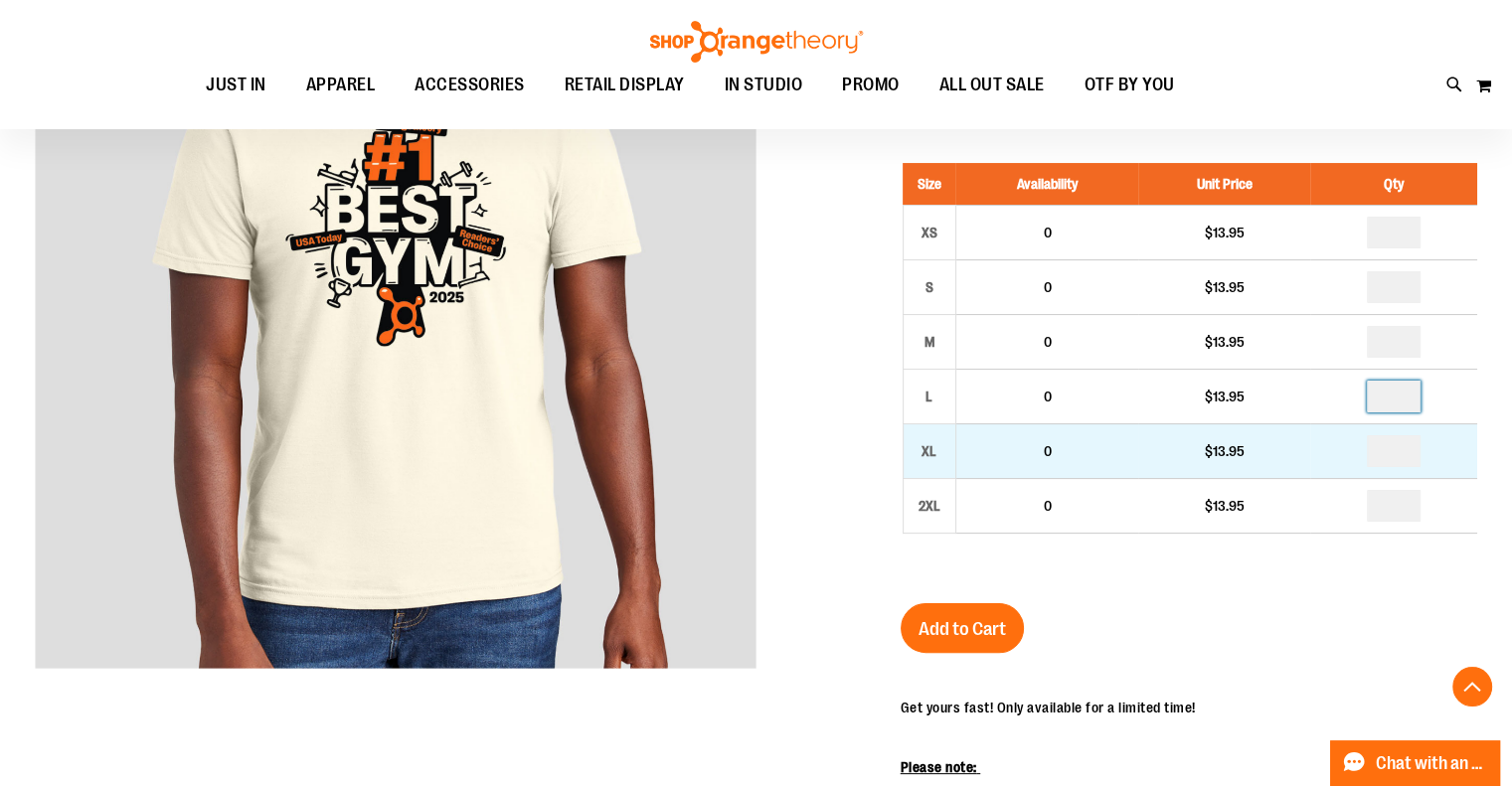 scroll, scrollTop: 336, scrollLeft: 0, axis: vertical 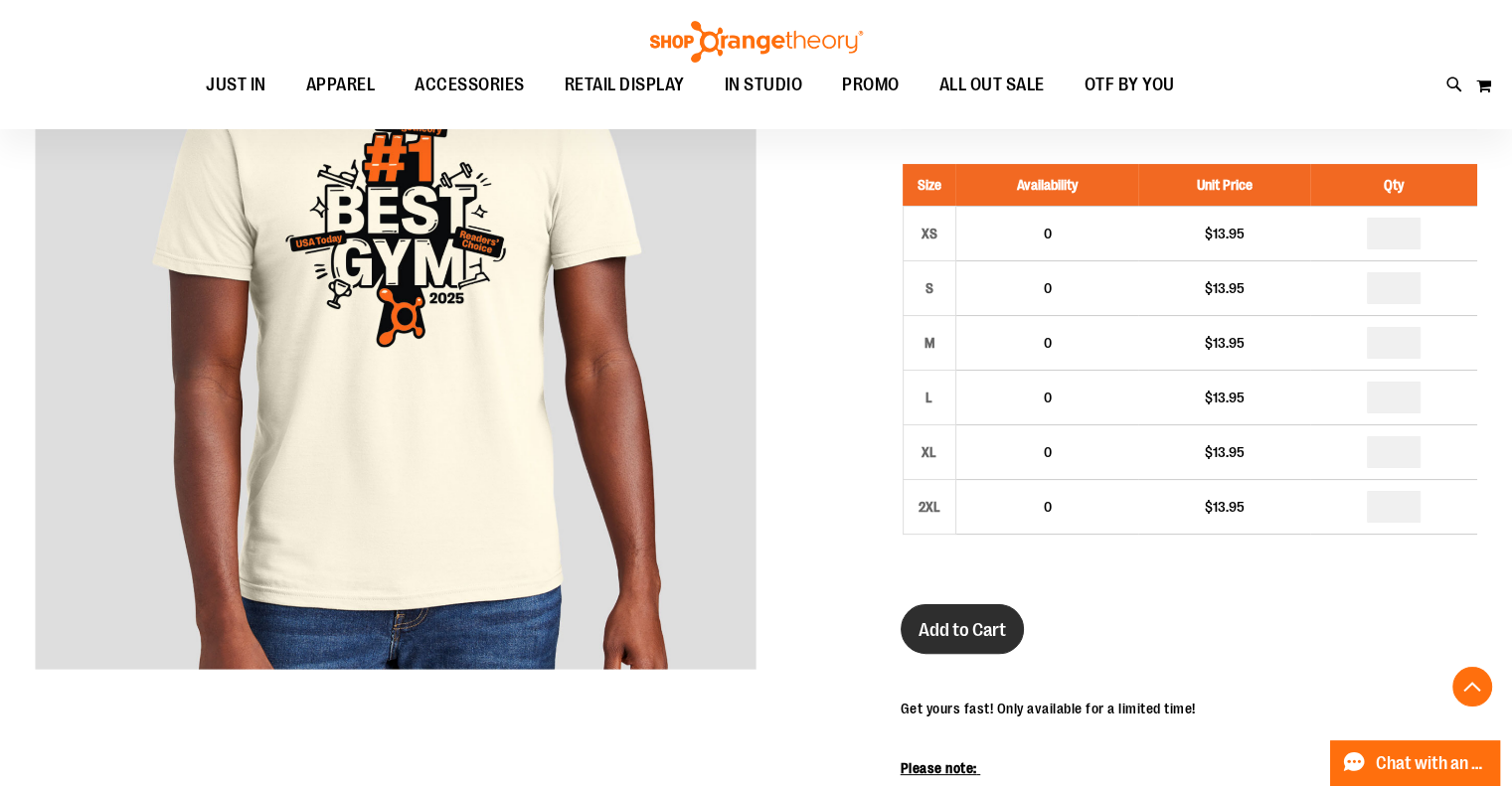click on "Add to Cart" at bounding box center [962, 630] 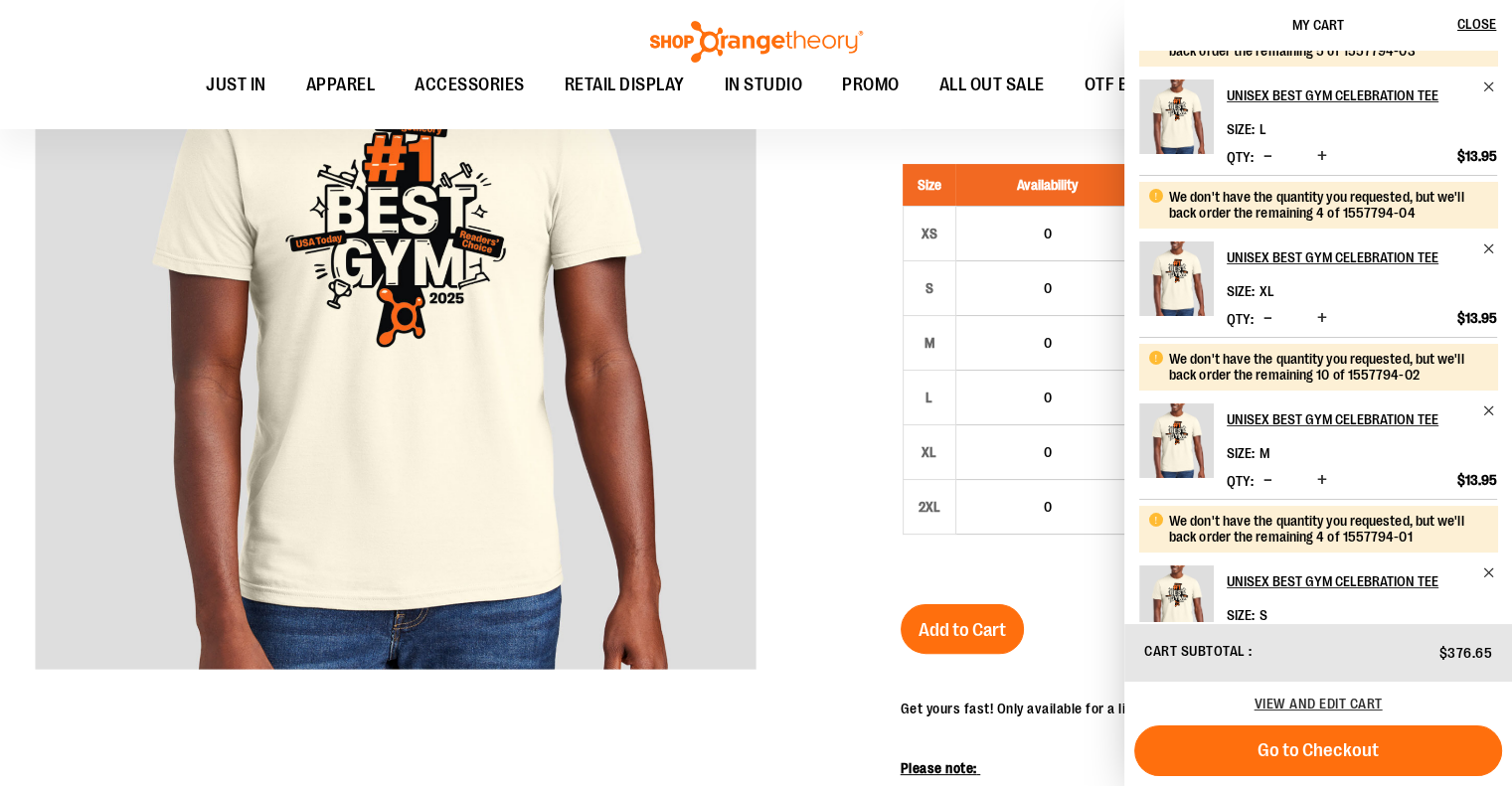 scroll, scrollTop: 246, scrollLeft: 0, axis: vertical 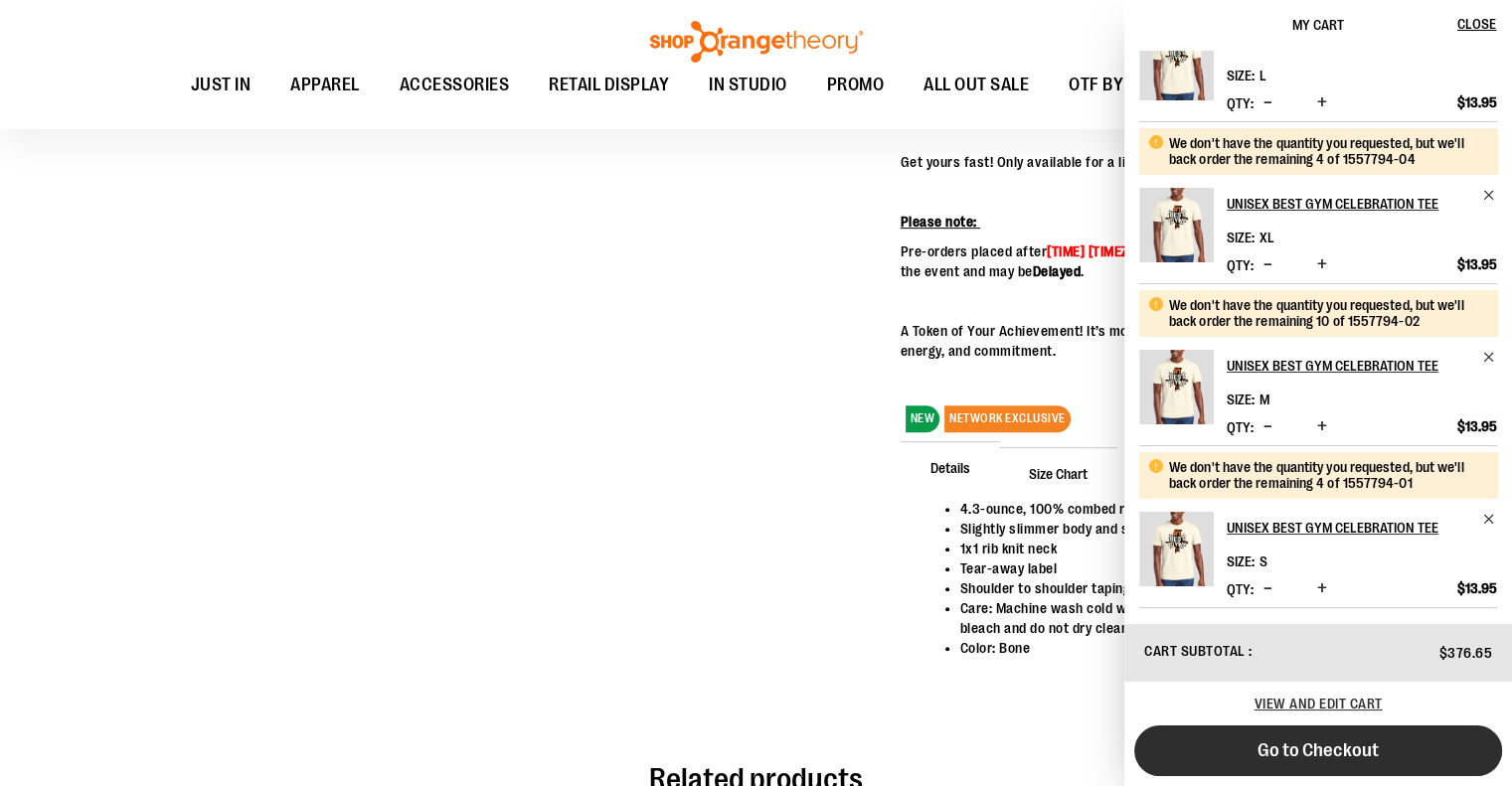 click on "Go to Checkout" at bounding box center [1318, 750] 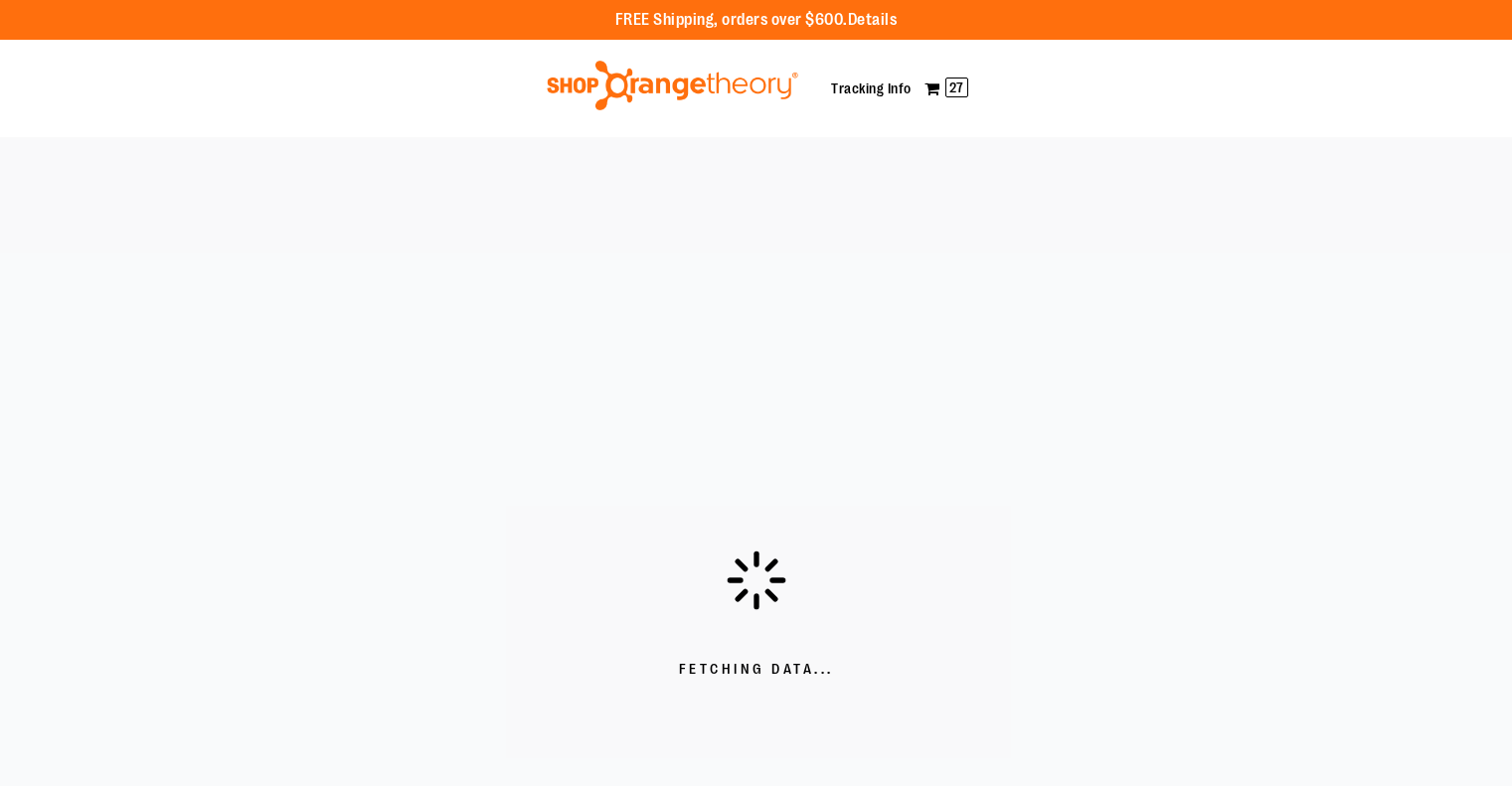 scroll, scrollTop: 0, scrollLeft: 0, axis: both 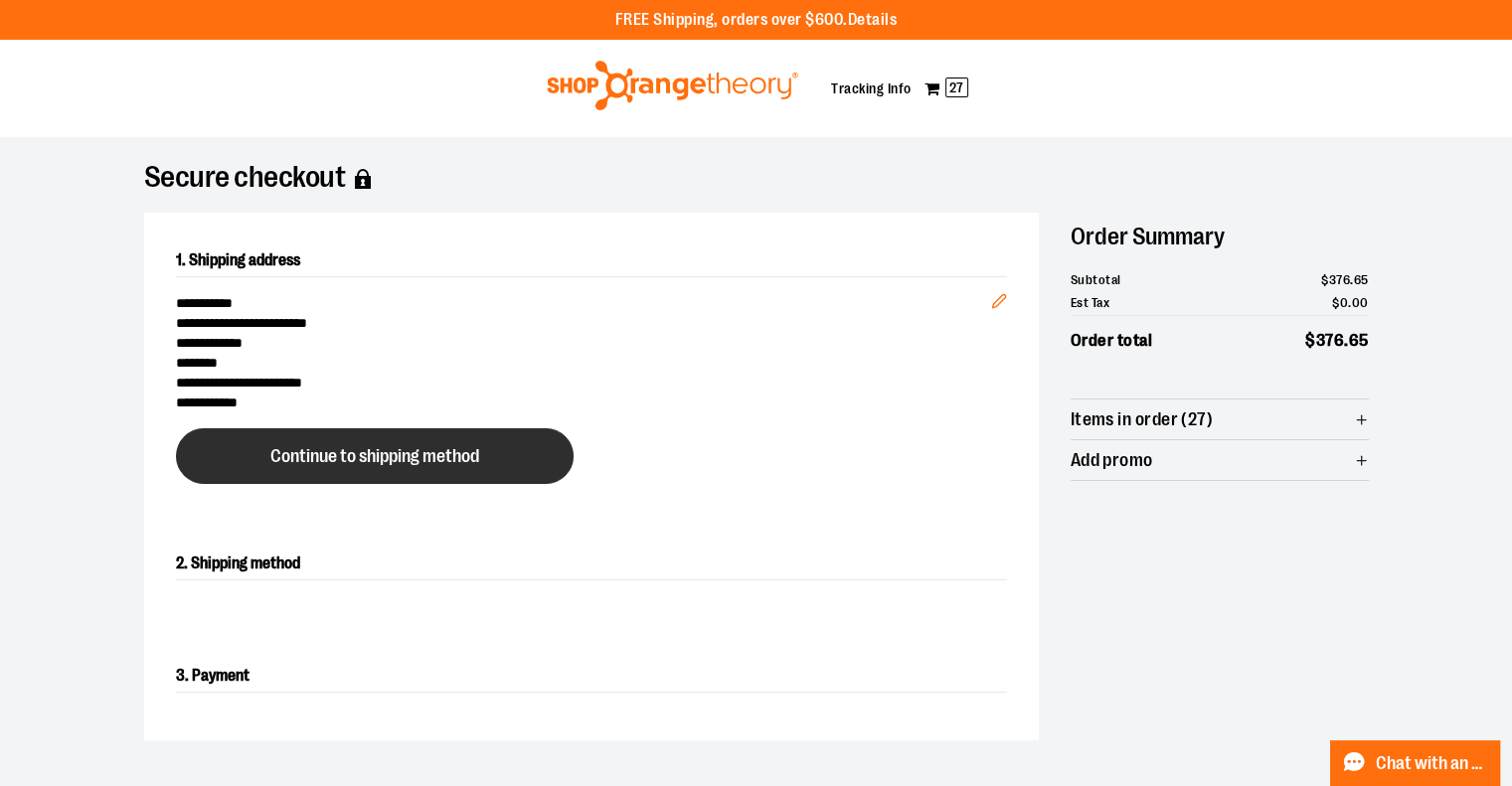 click on "Continue to shipping method" at bounding box center (375, 456) 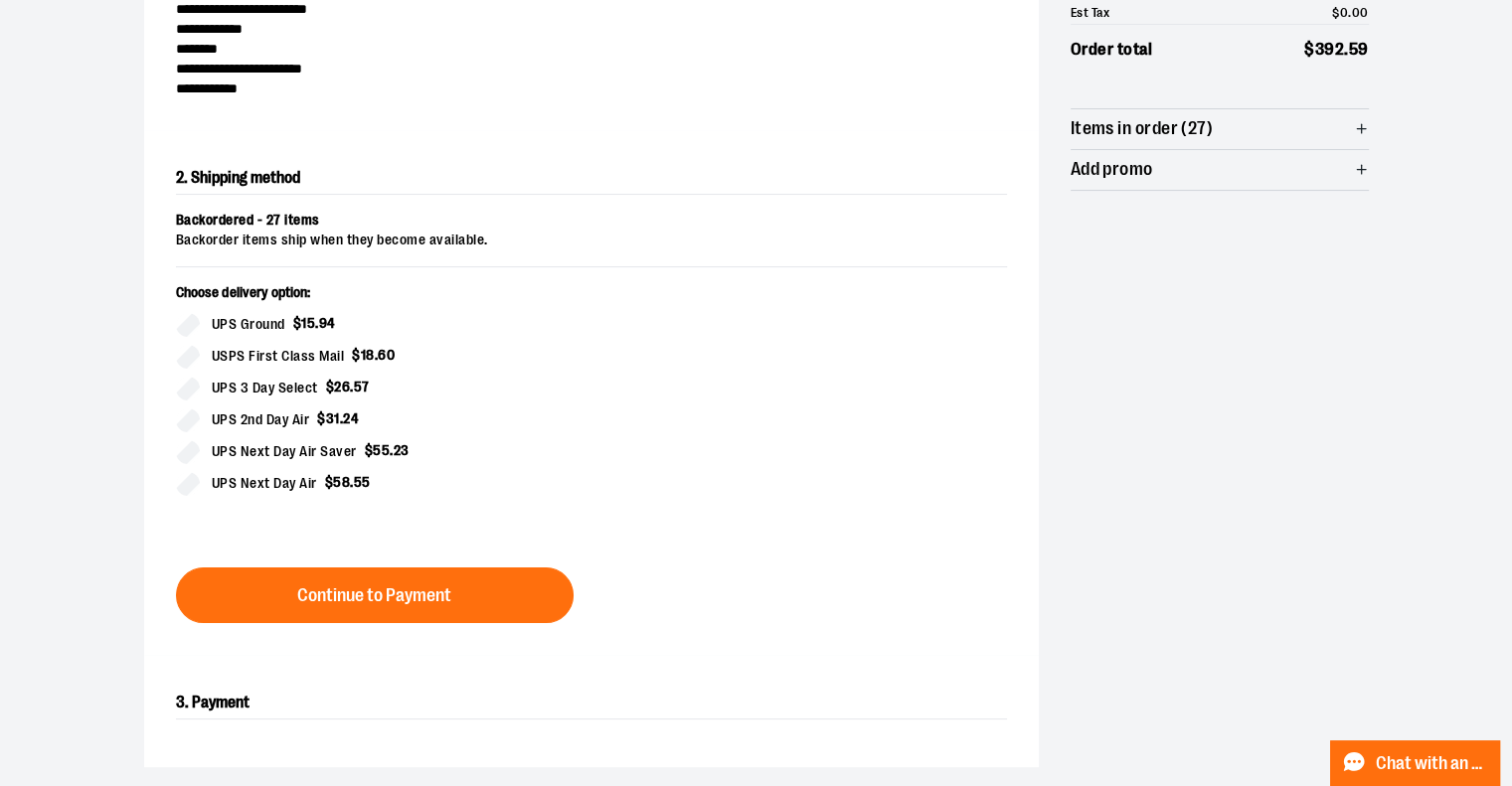 scroll, scrollTop: 359, scrollLeft: 0, axis: vertical 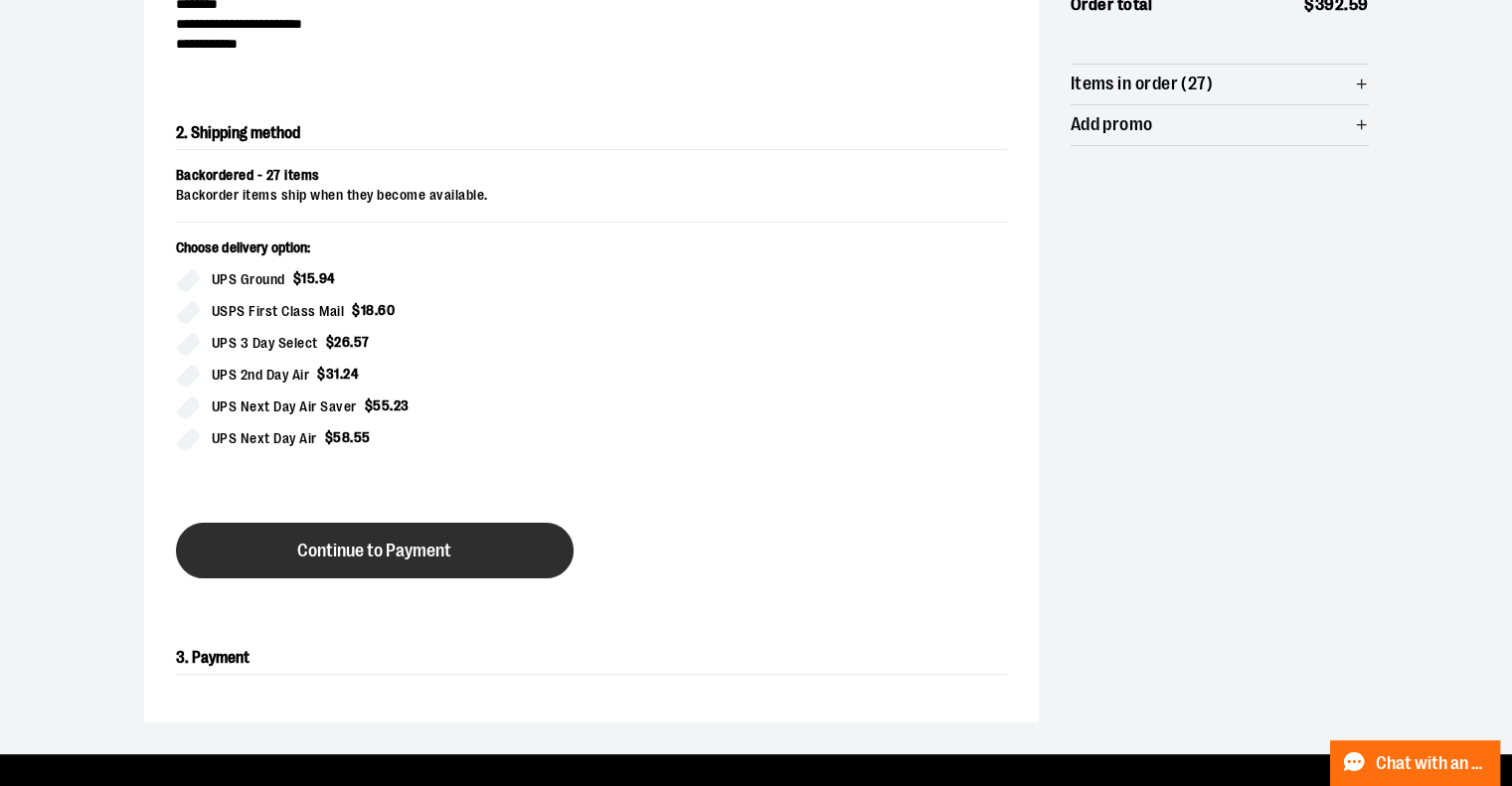 click on "Continue to Payment" at bounding box center (374, 550) 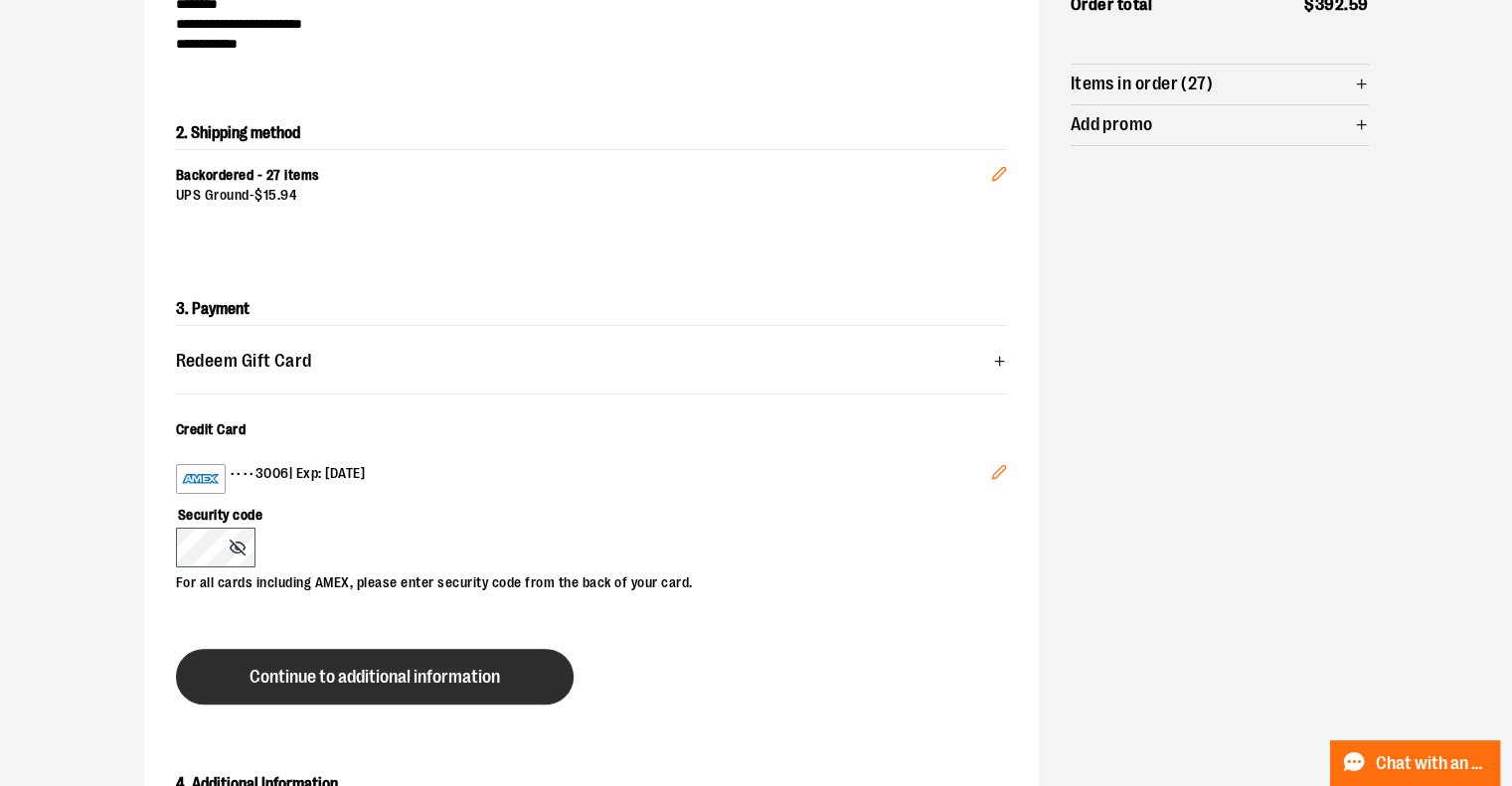 click on "Continue to additional information" at bounding box center (375, 677) 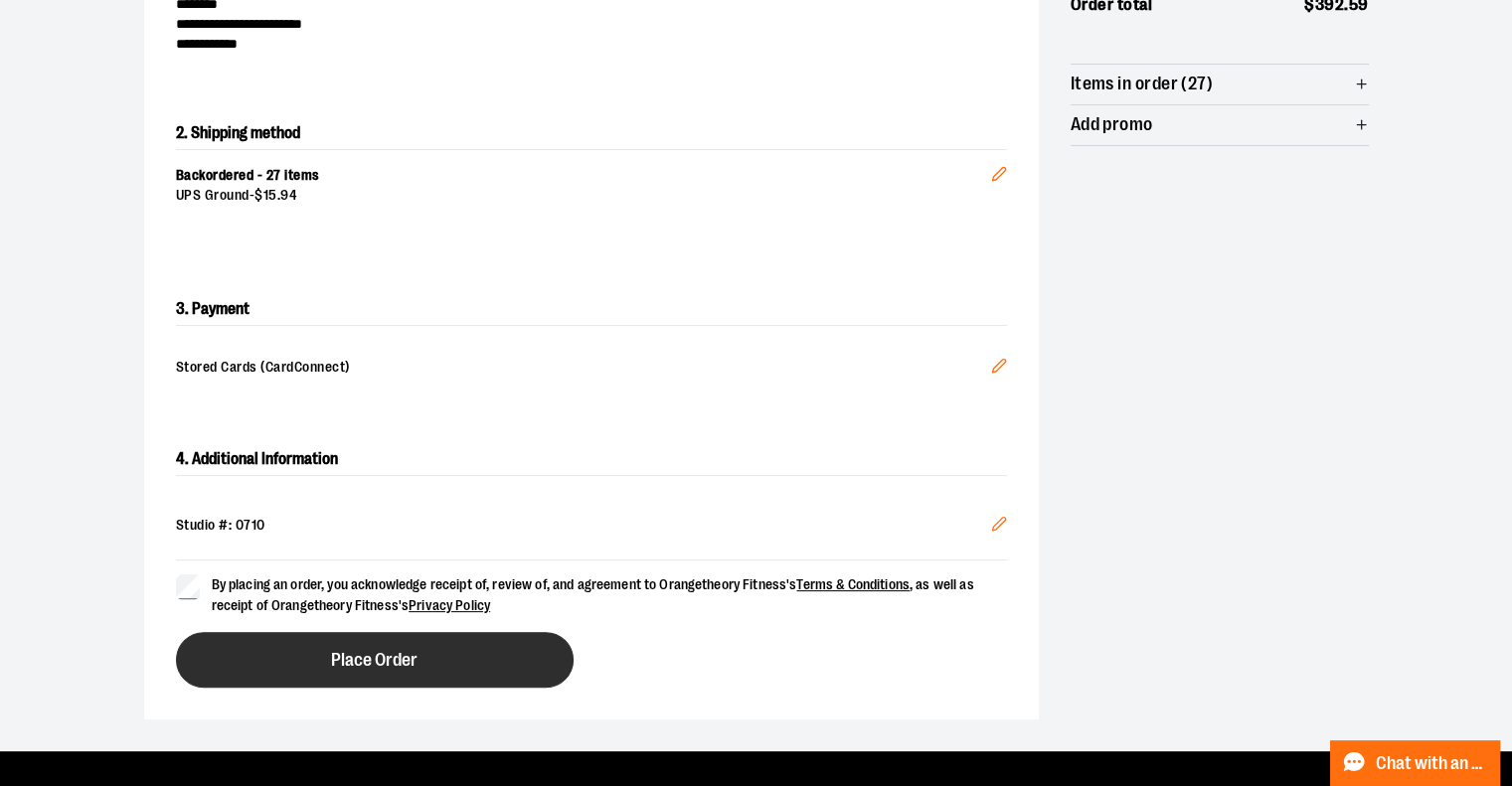 click on "Place Order" at bounding box center [375, 660] 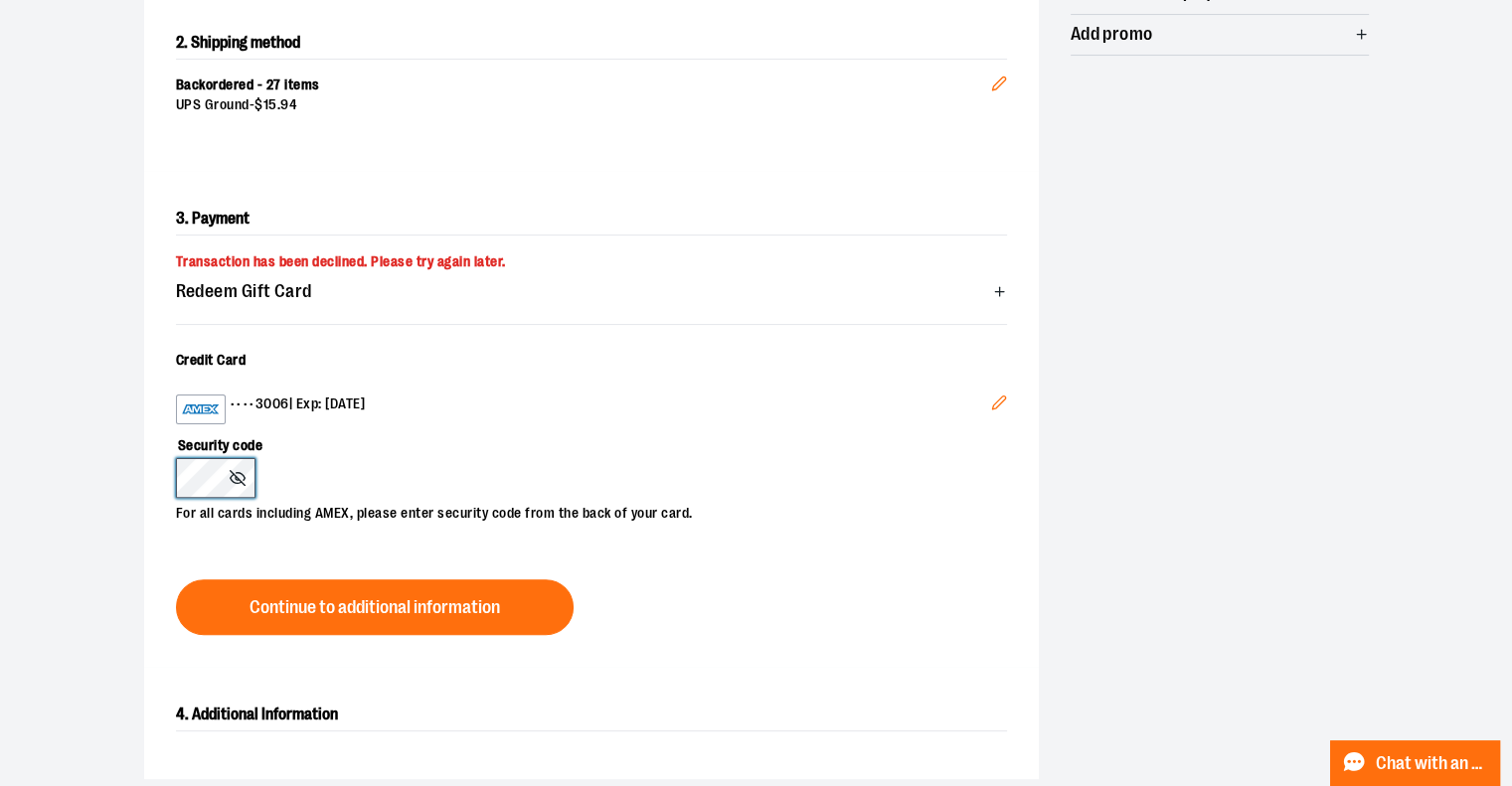 scroll, scrollTop: 450, scrollLeft: 0, axis: vertical 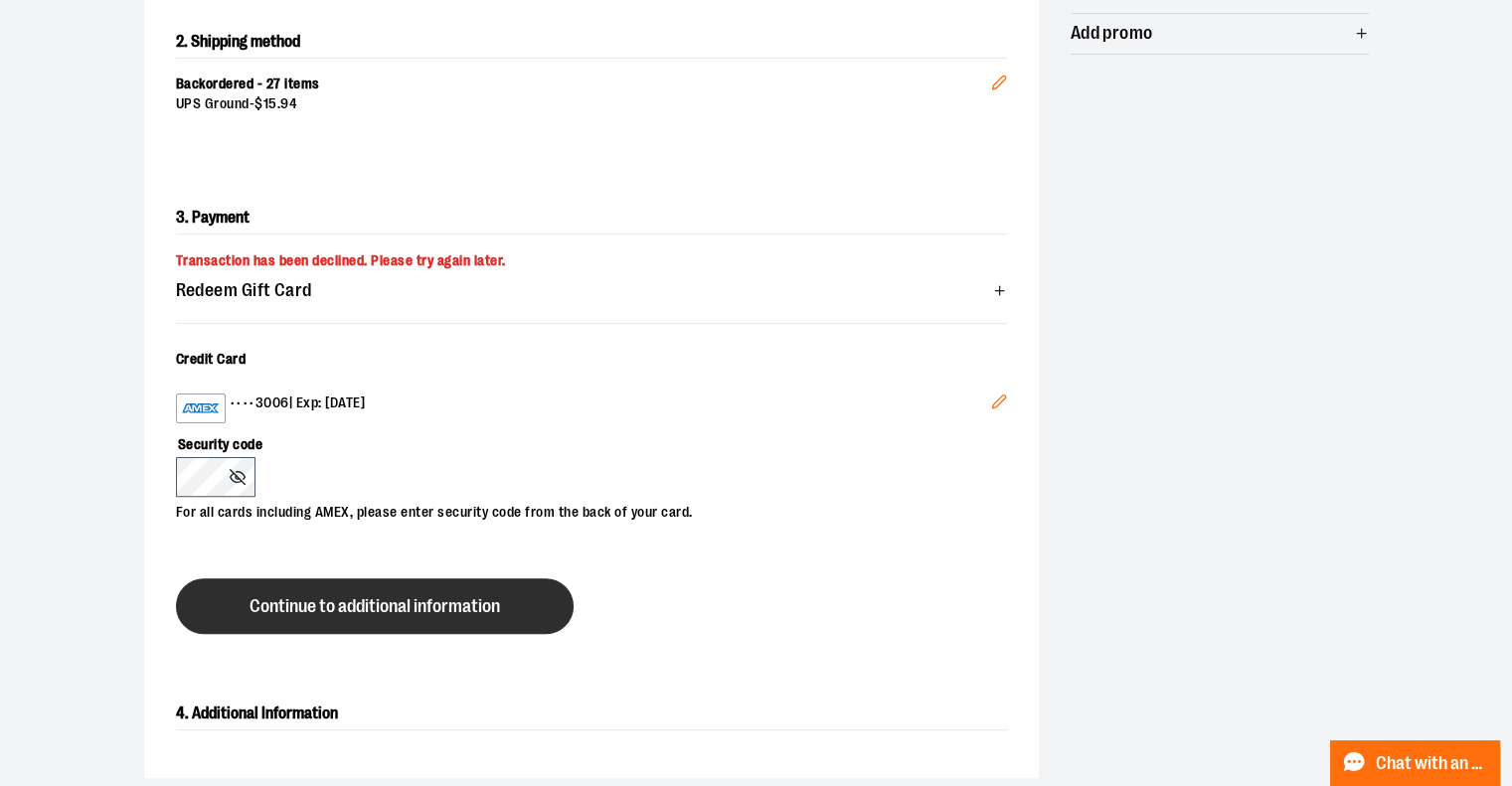 click on "Continue to additional information" at bounding box center (375, 606) 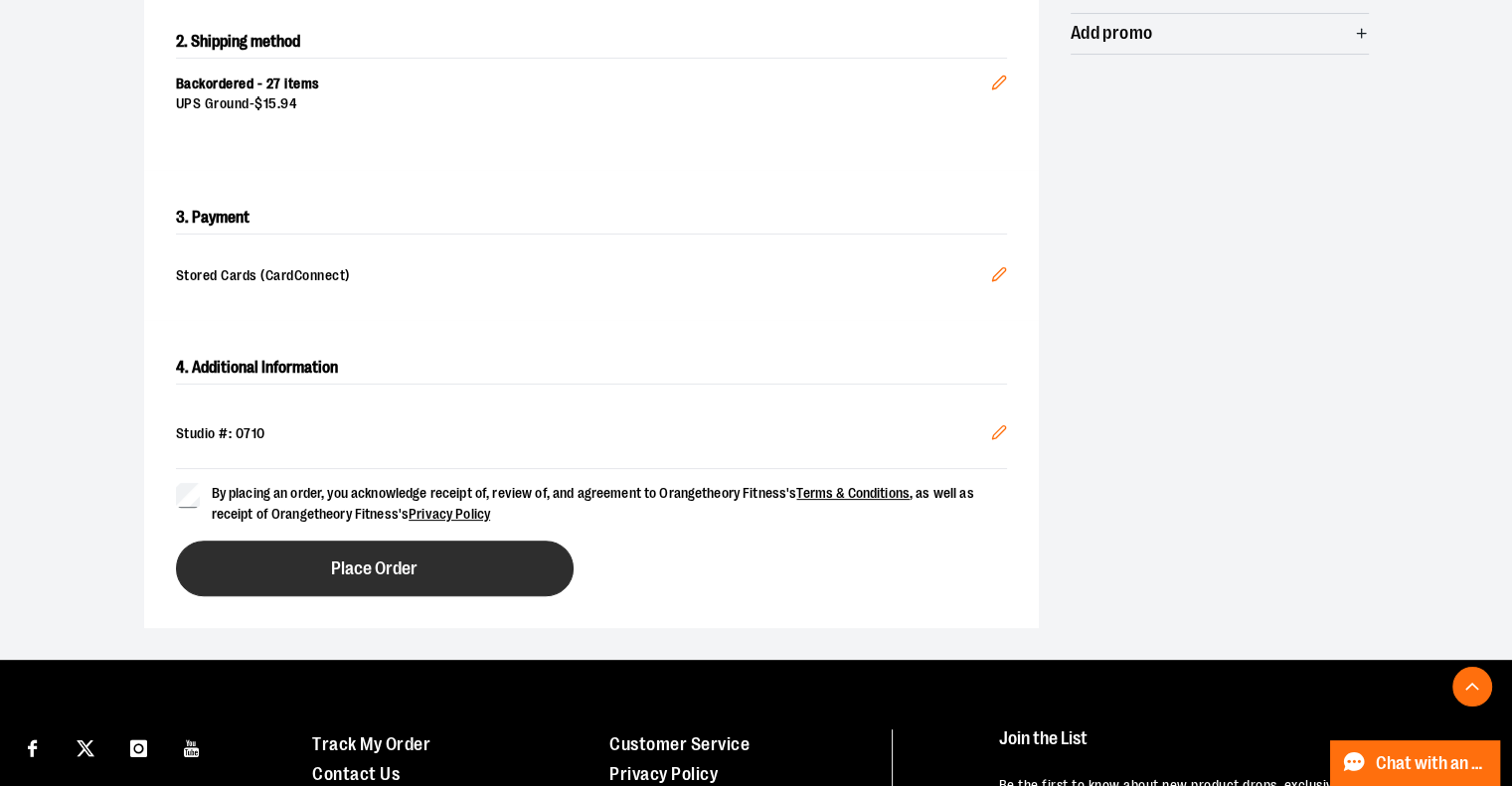 click on "Place Order" at bounding box center [374, 568] 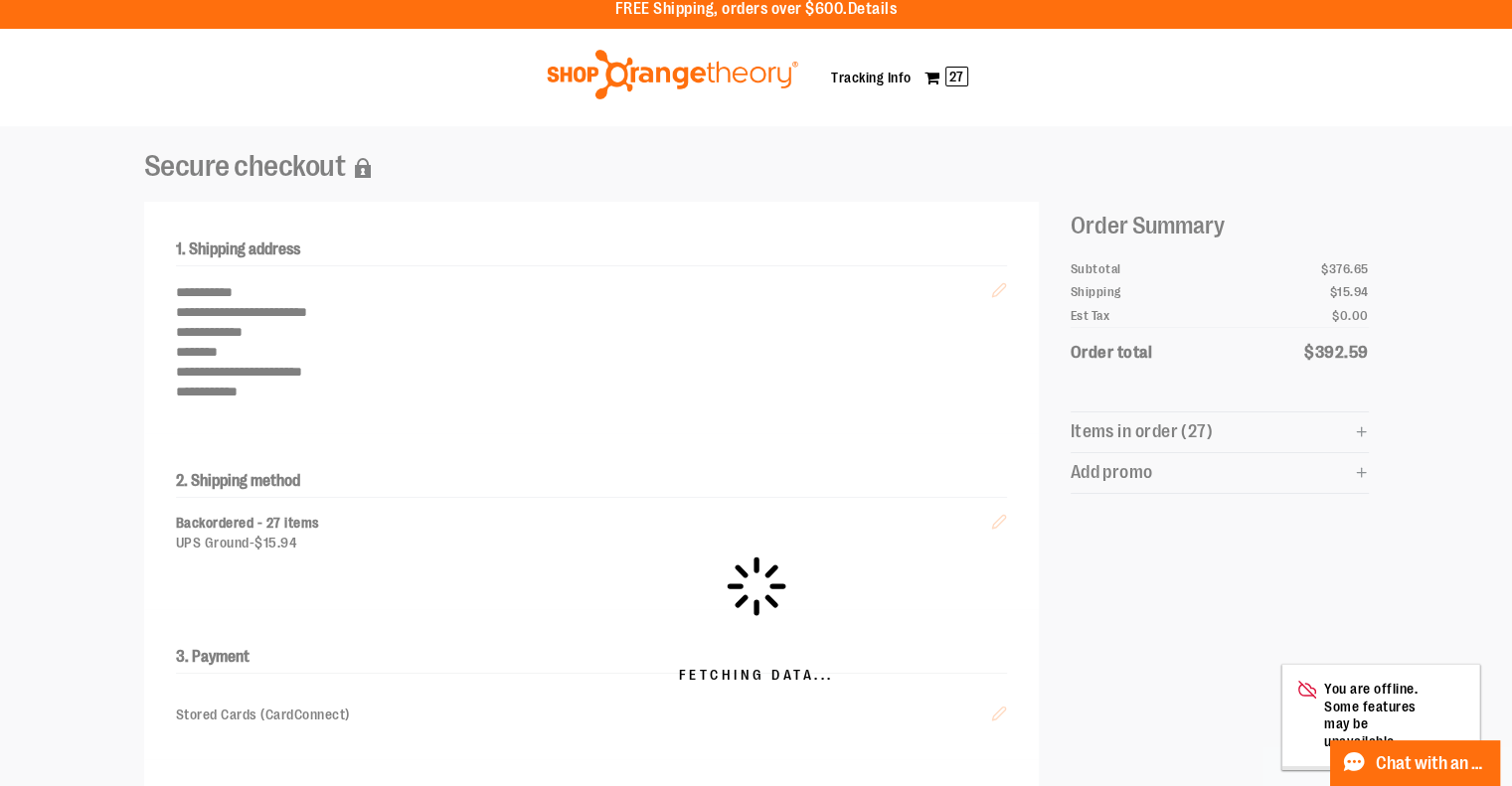 scroll, scrollTop: 0, scrollLeft: 0, axis: both 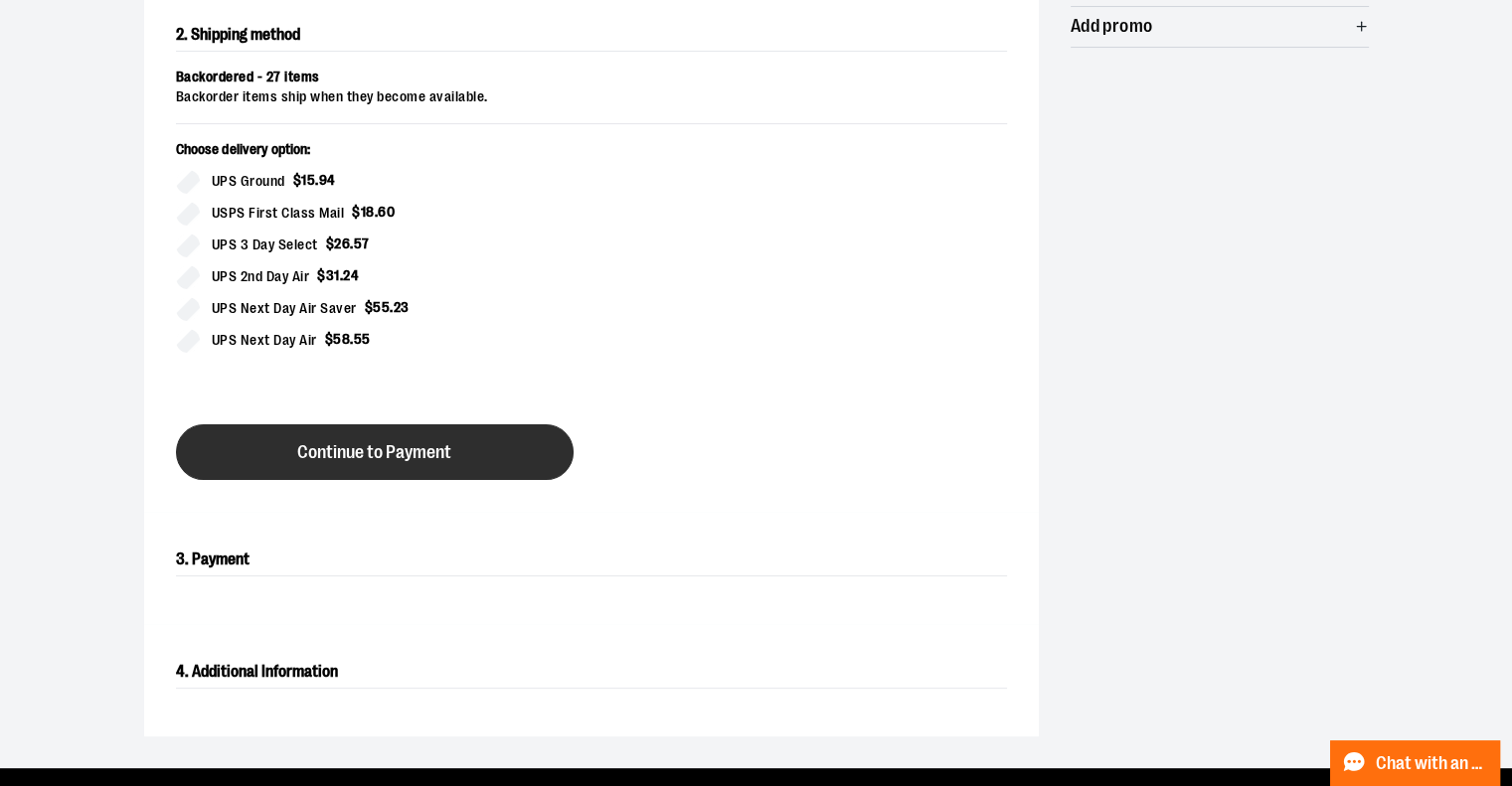 click on "Continue to Payment" at bounding box center [375, 452] 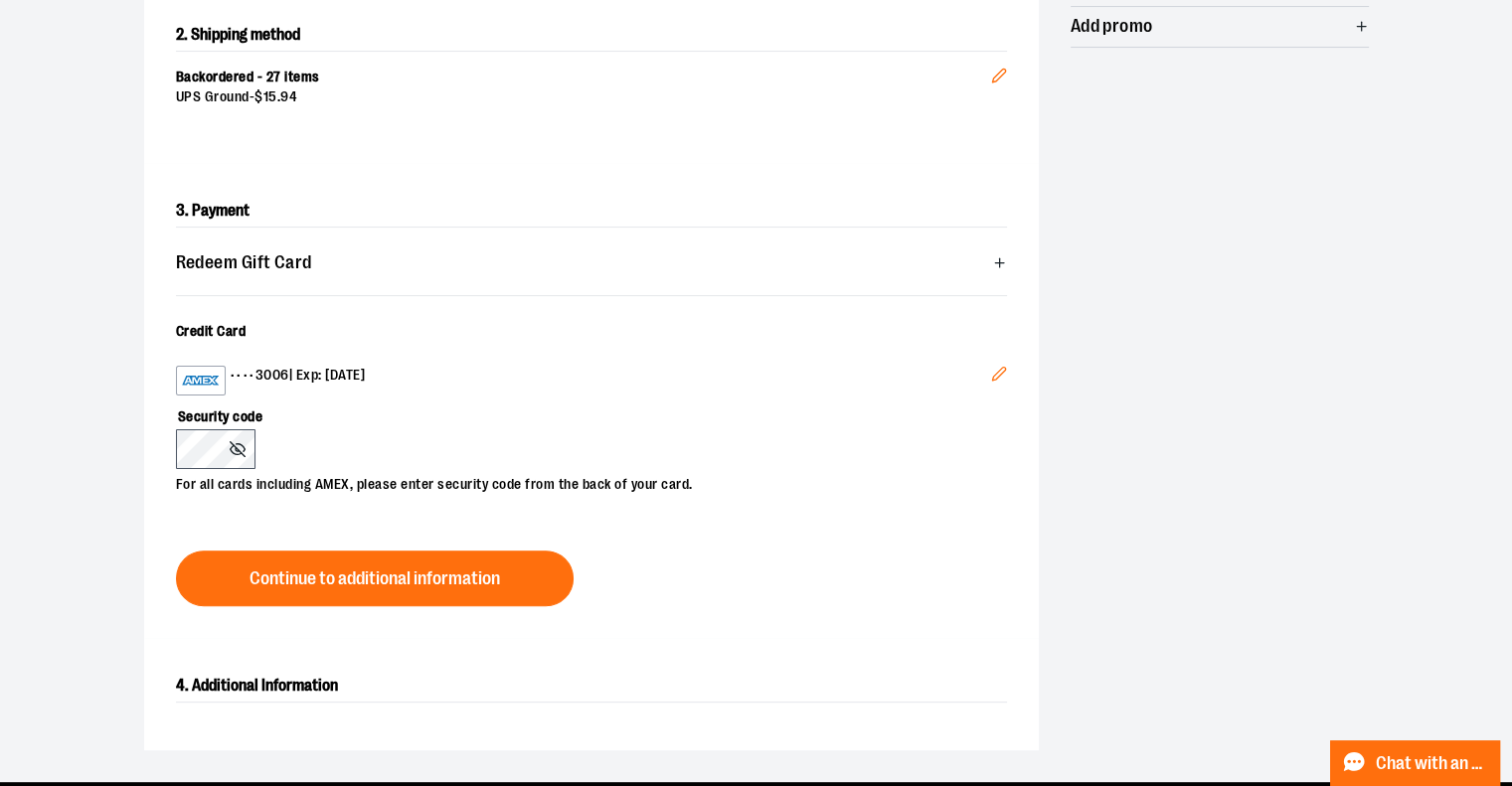 type 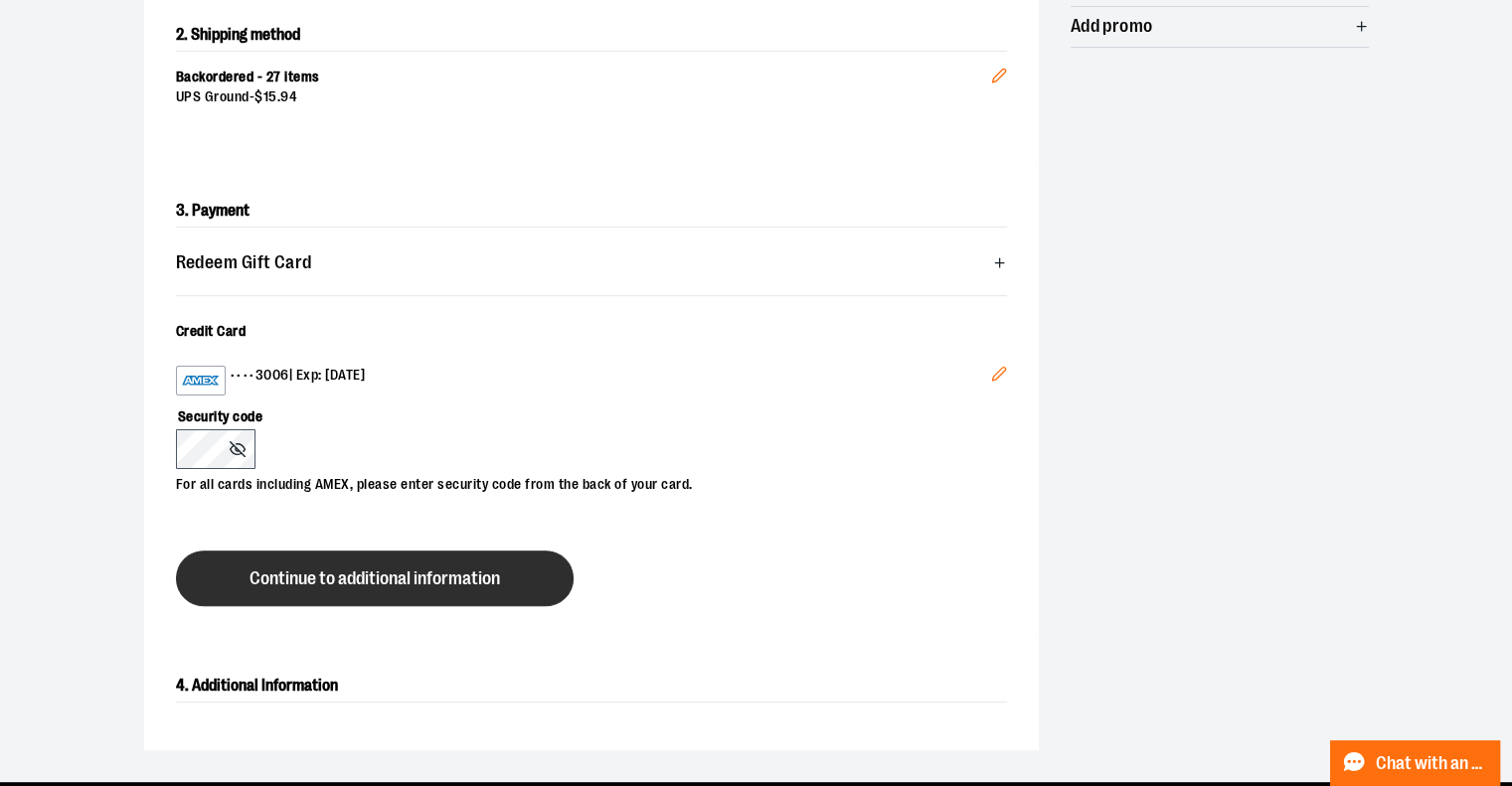 click on "Continue to additional information" at bounding box center (375, 578) 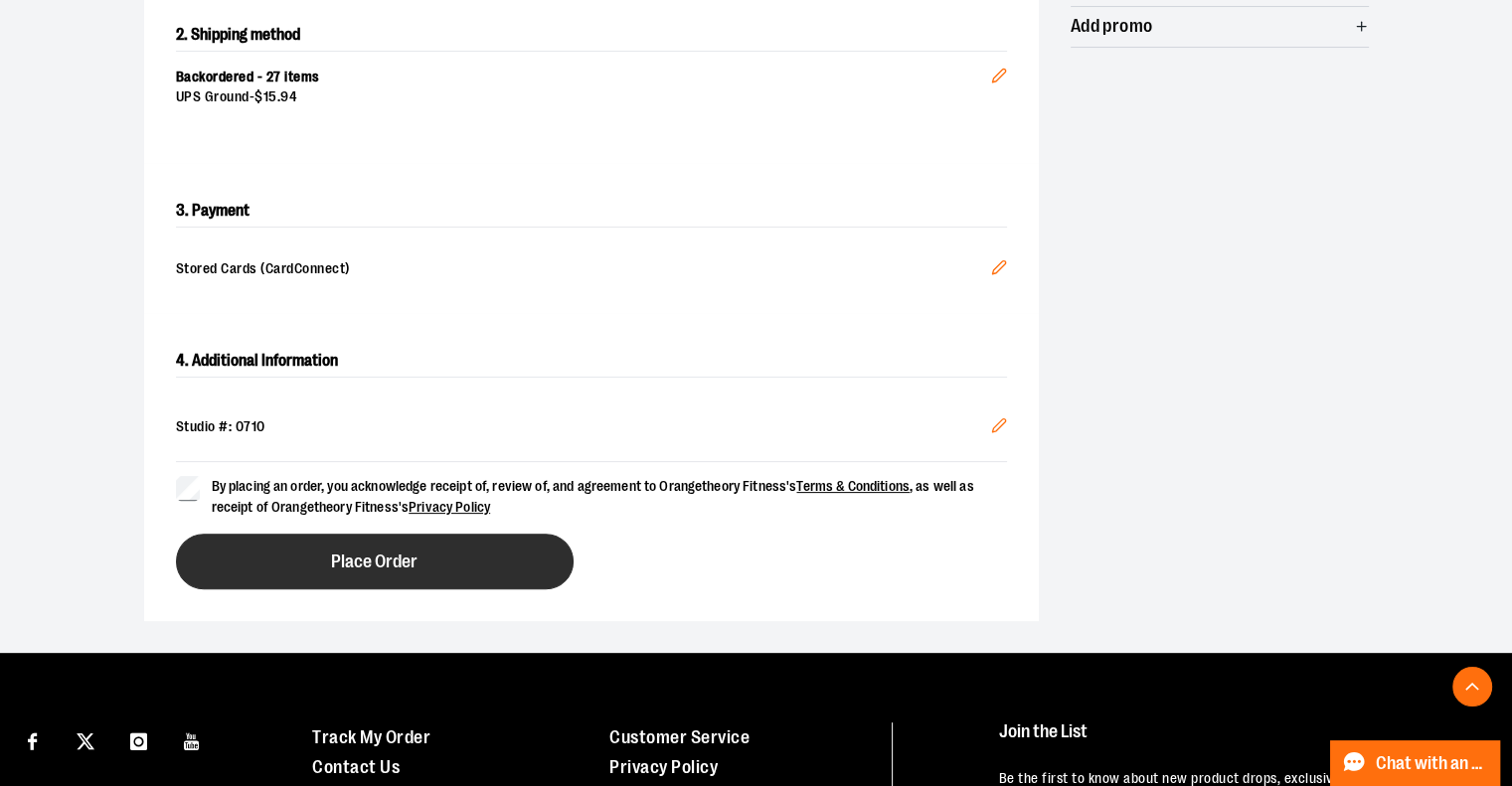 click on "Place Order" at bounding box center (375, 561) 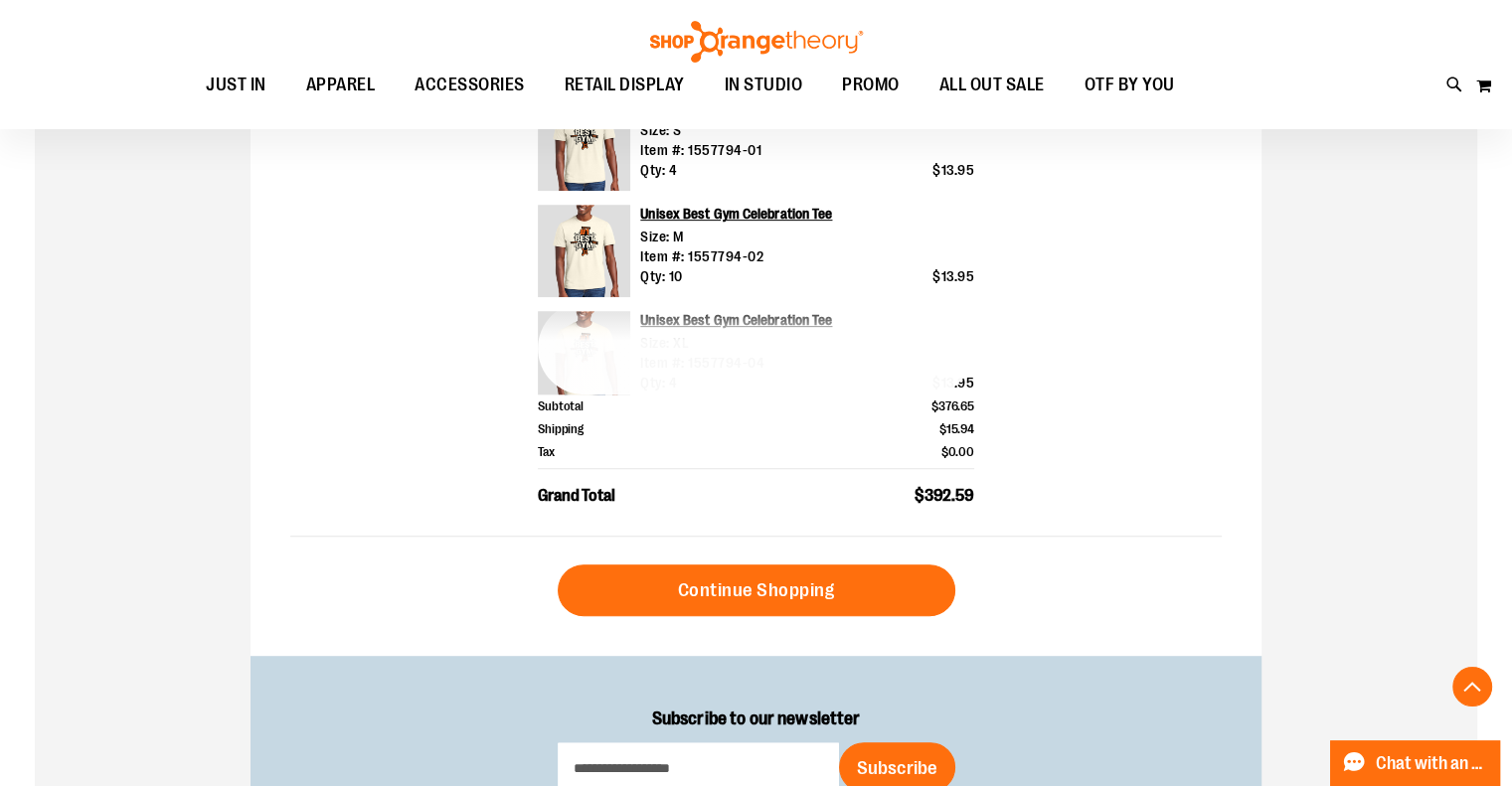 scroll, scrollTop: 782, scrollLeft: 0, axis: vertical 